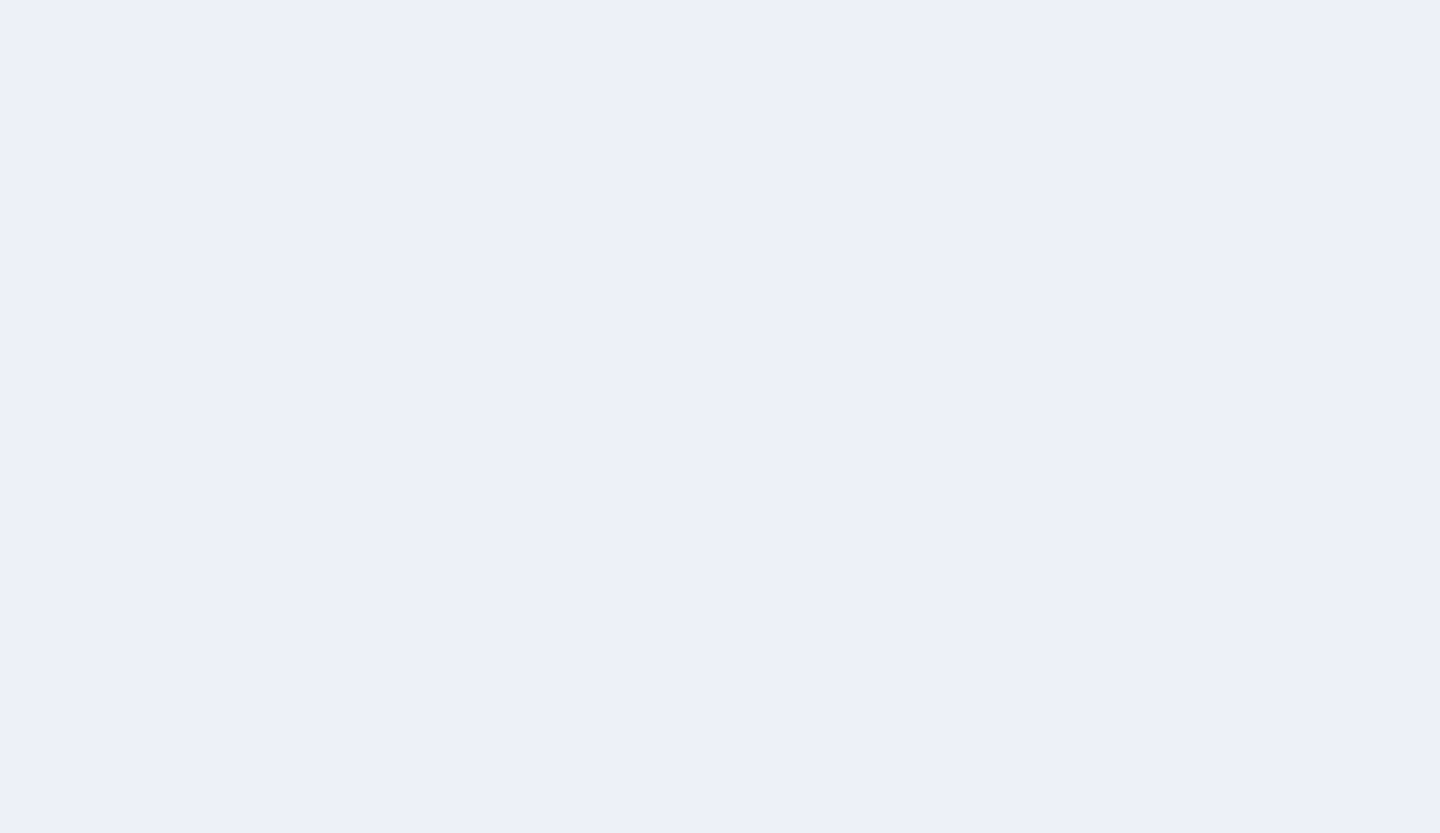 scroll, scrollTop: 0, scrollLeft: 0, axis: both 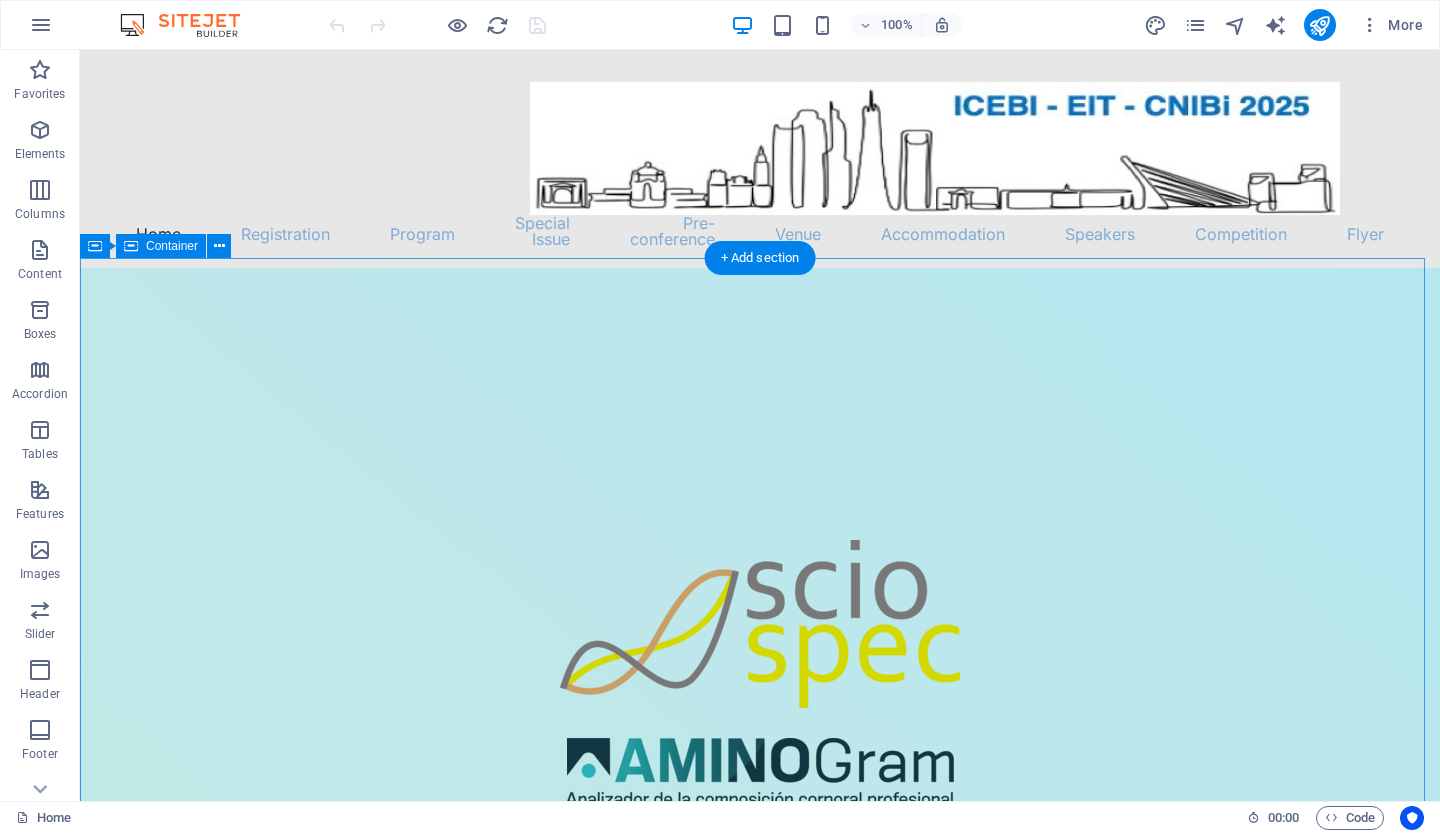 click at bounding box center (760, 1588) 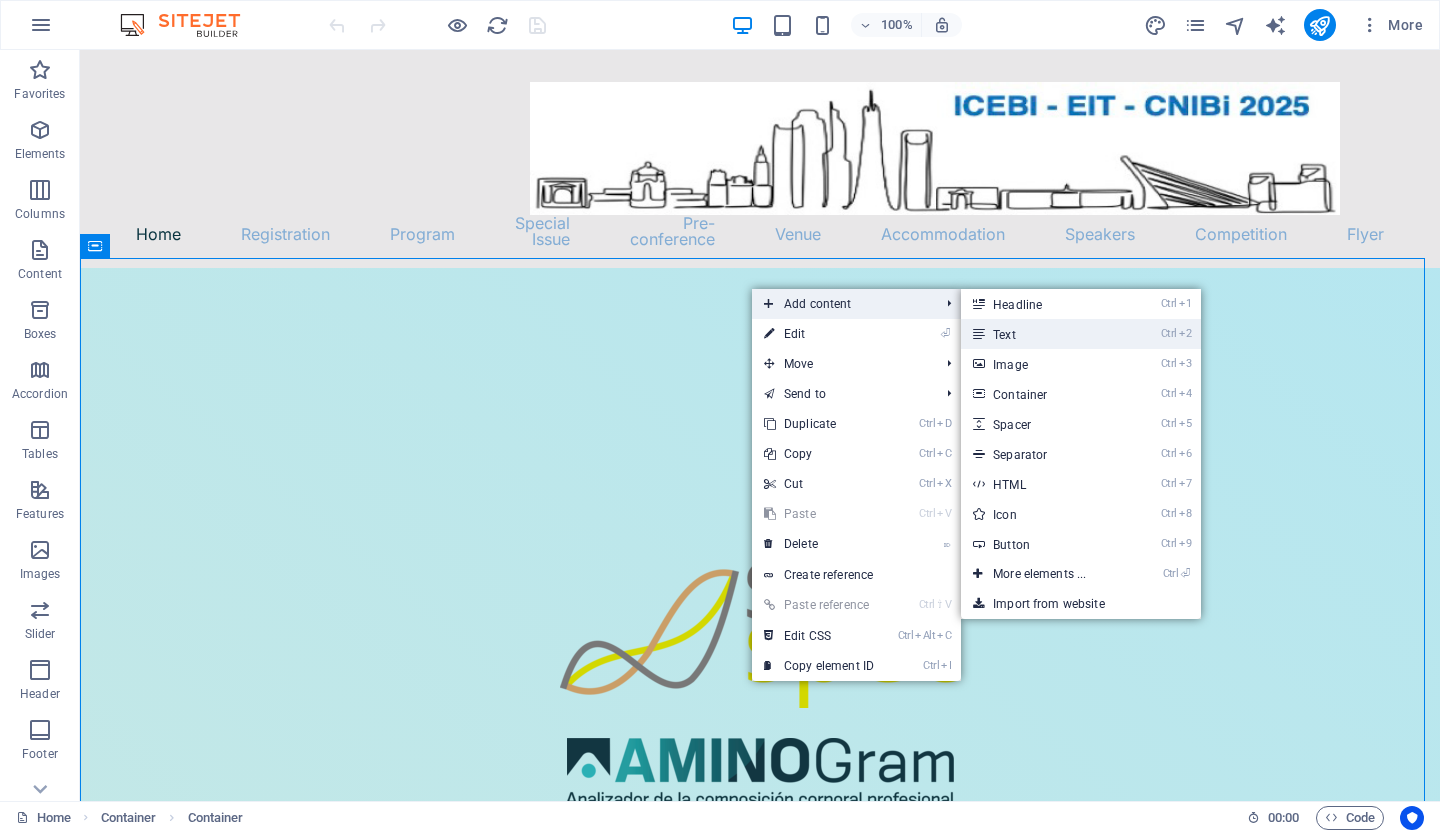 click on "Ctrl 2  Text" at bounding box center [1043, 334] 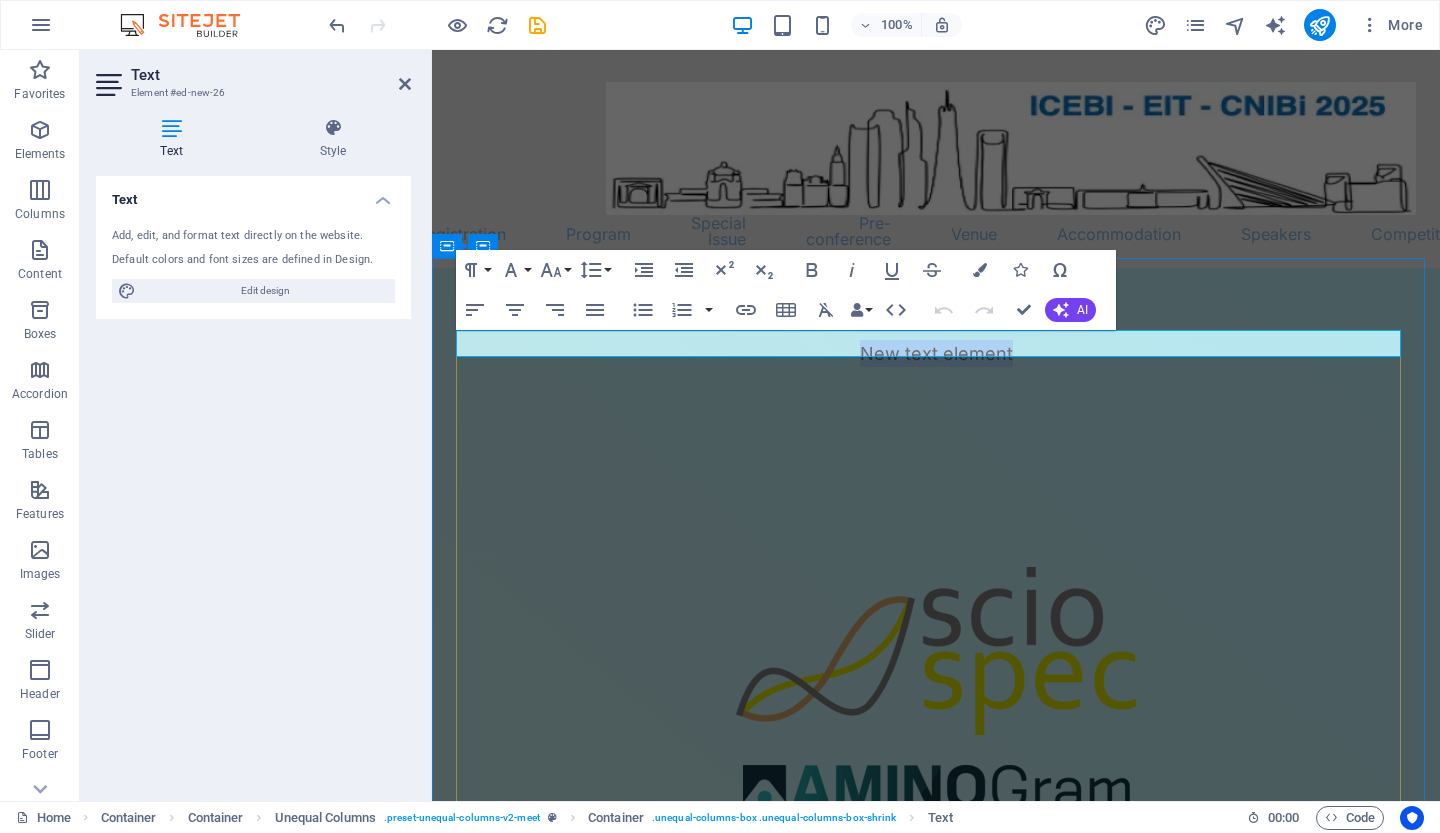 click on "New text element" at bounding box center (936, 353) 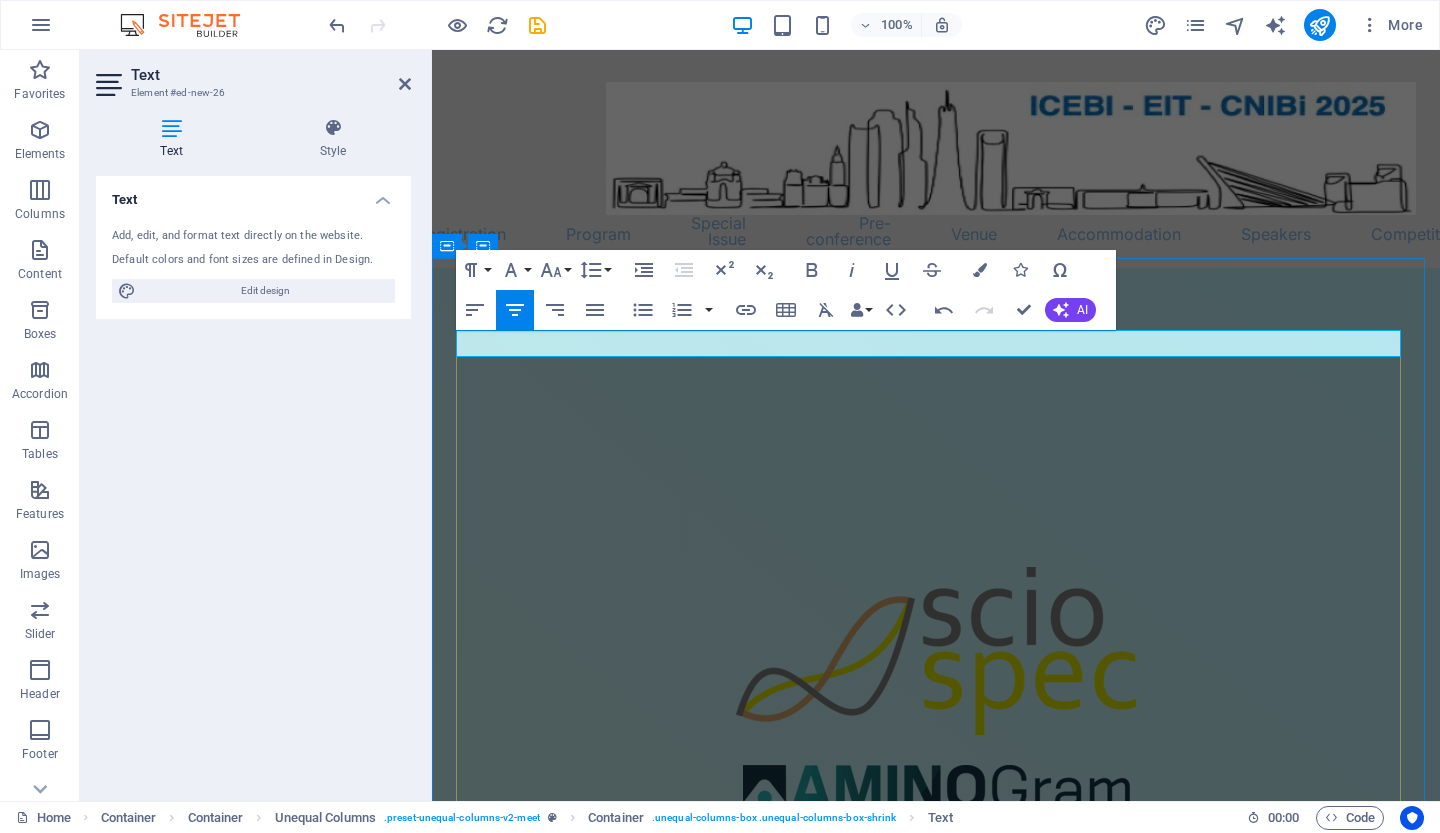 type 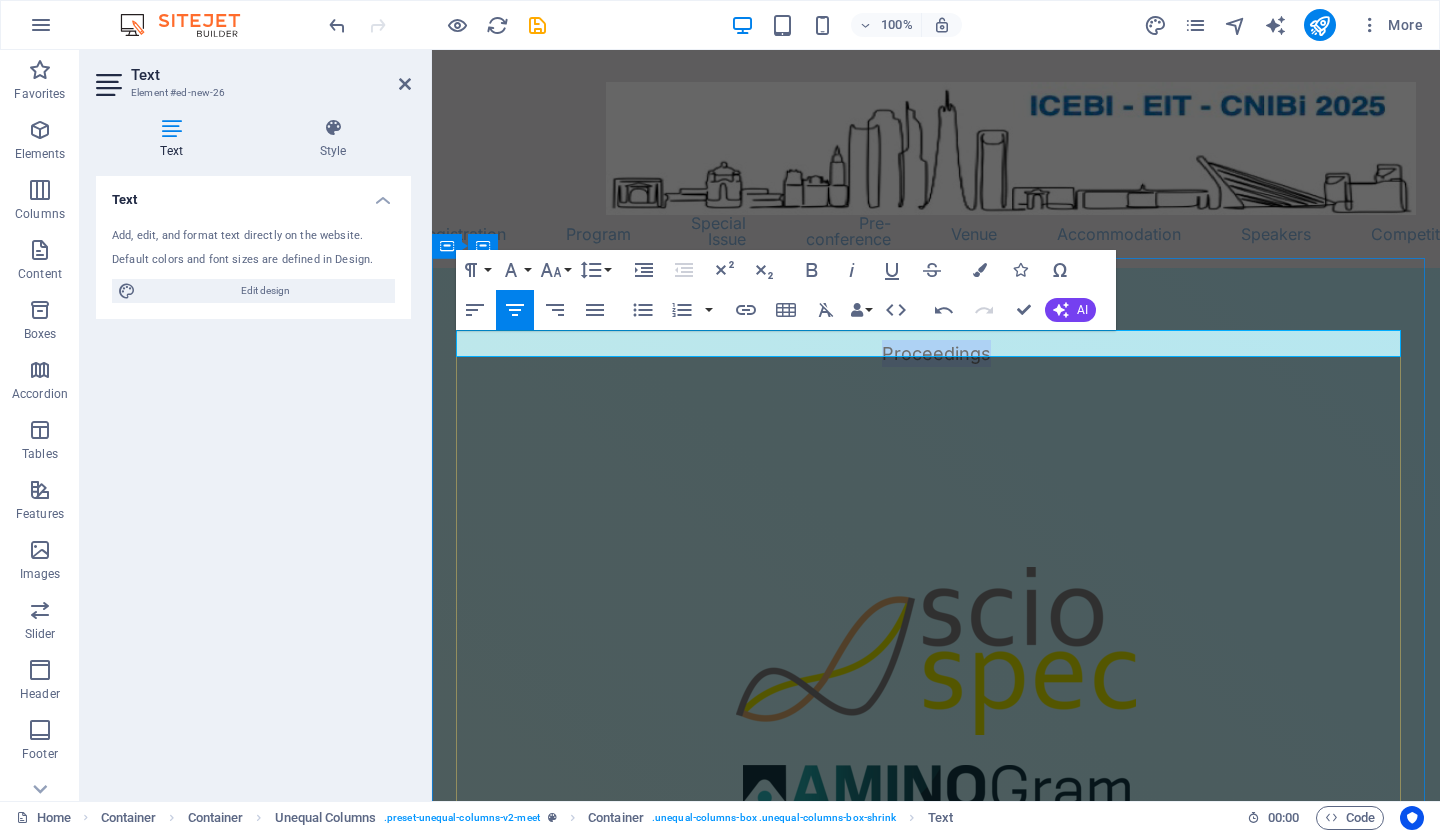 drag, startPoint x: 986, startPoint y: 343, endPoint x: 874, endPoint y: 348, distance: 112.11155 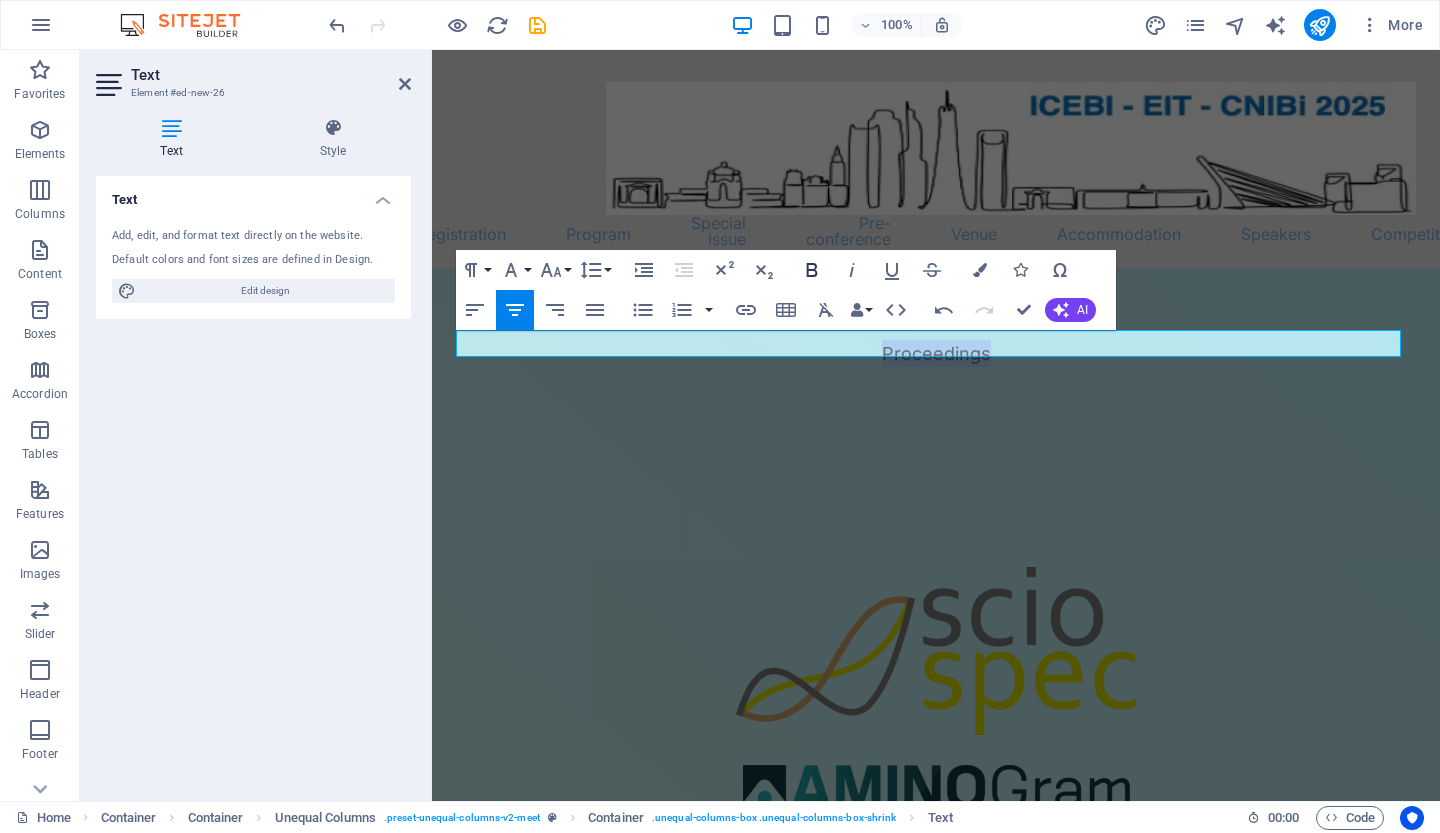 click 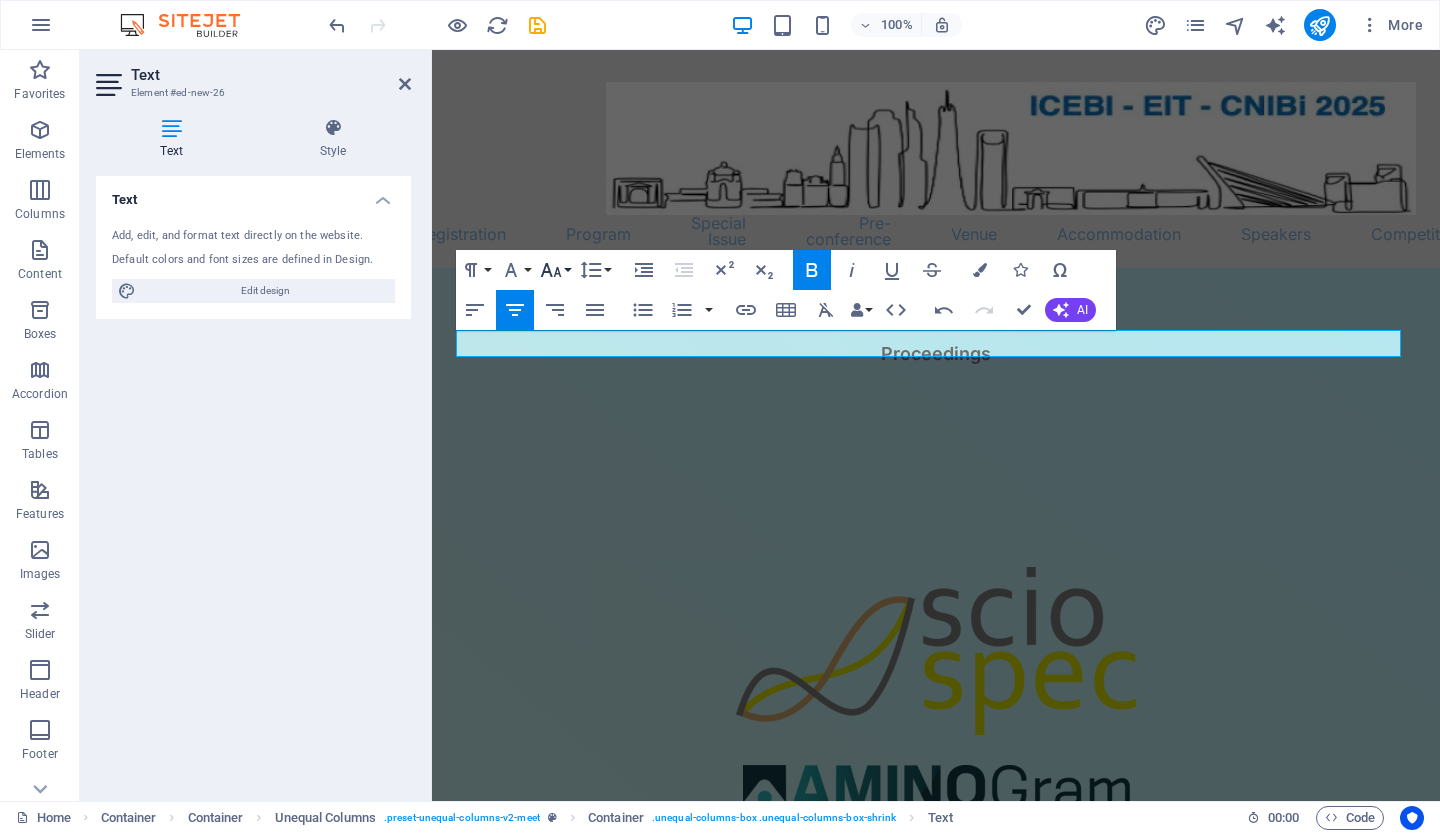 click 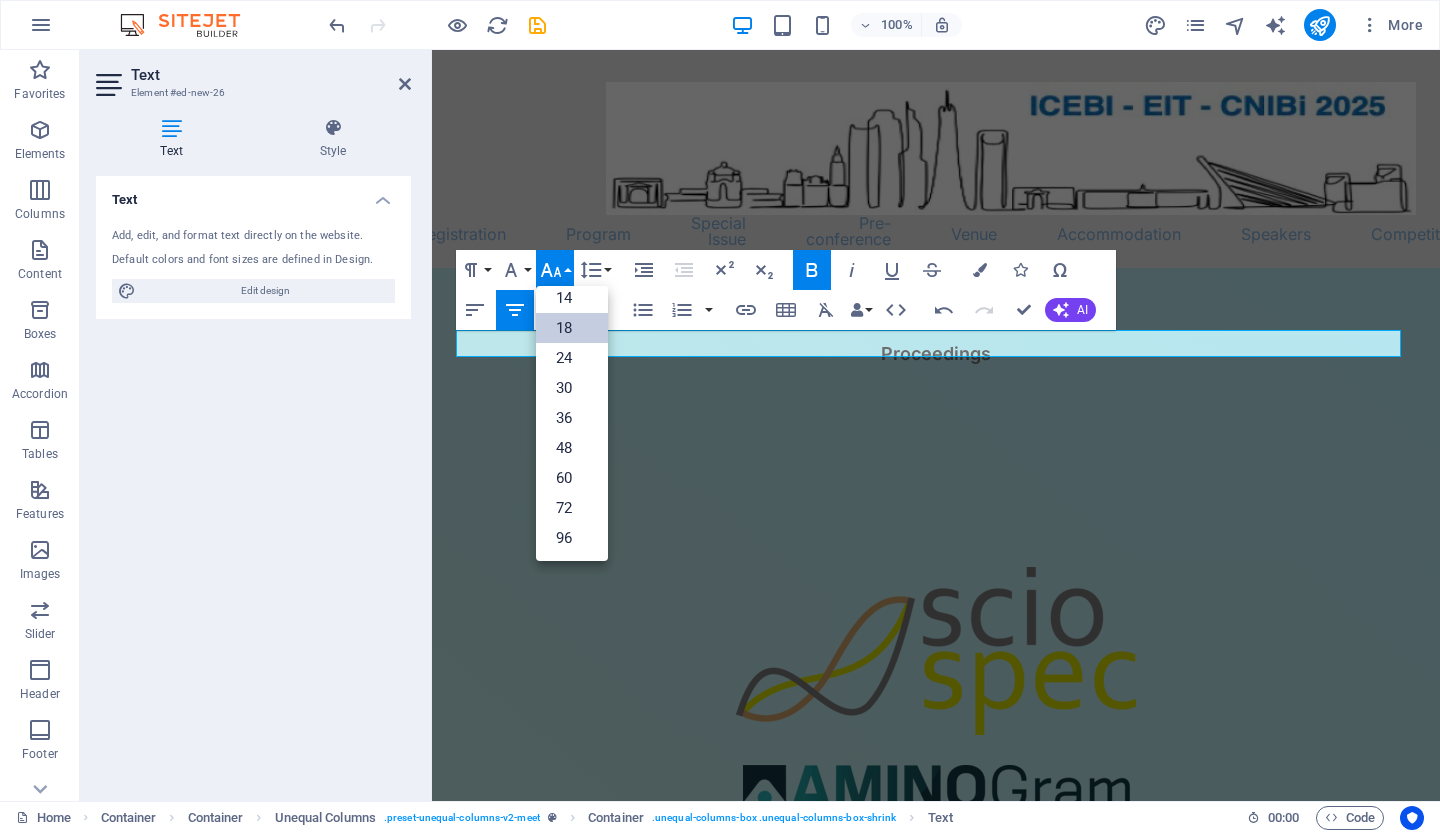 scroll, scrollTop: 160, scrollLeft: 0, axis: vertical 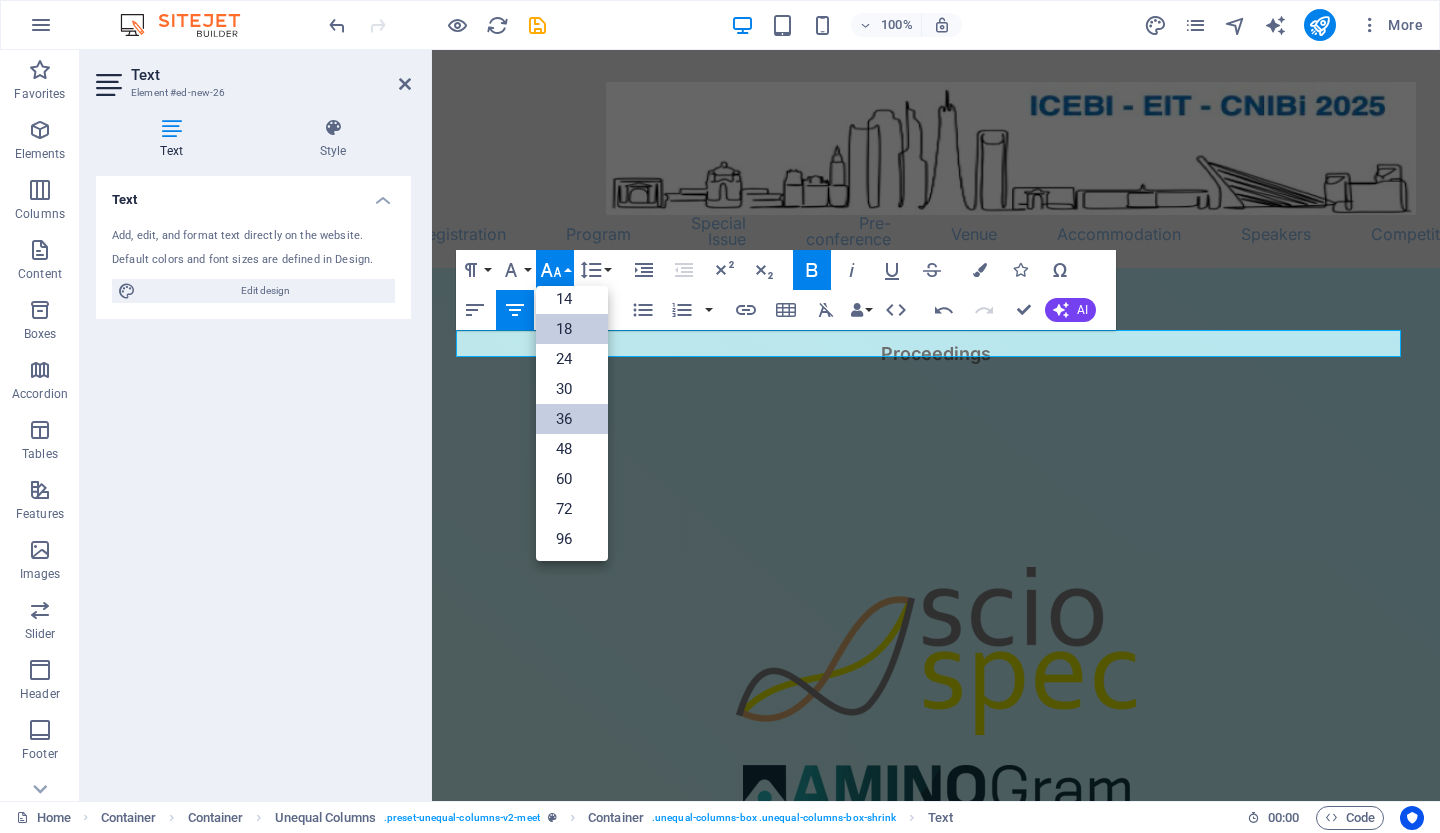 click on "36" at bounding box center [572, 419] 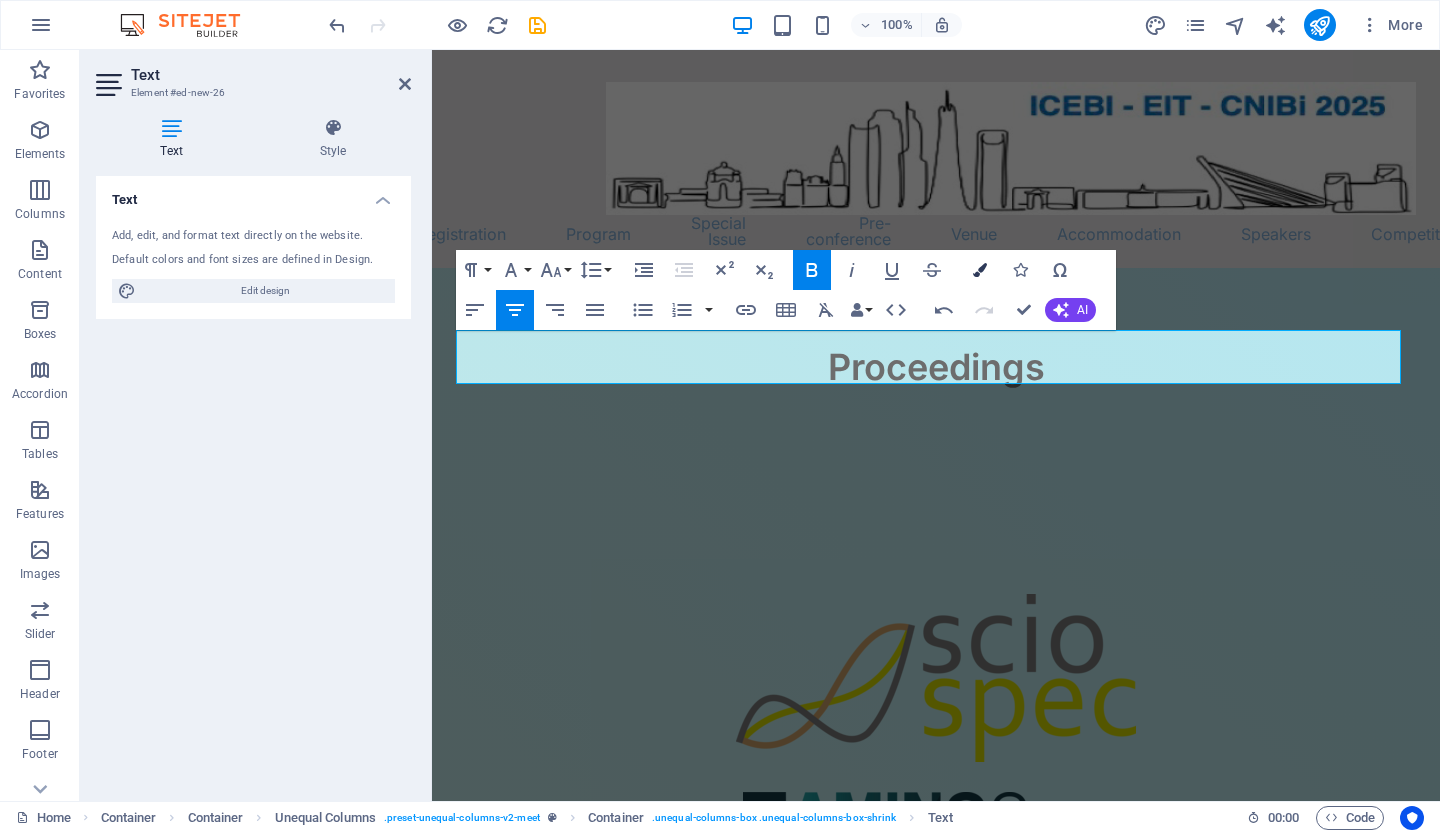 click on "Colors" at bounding box center [980, 270] 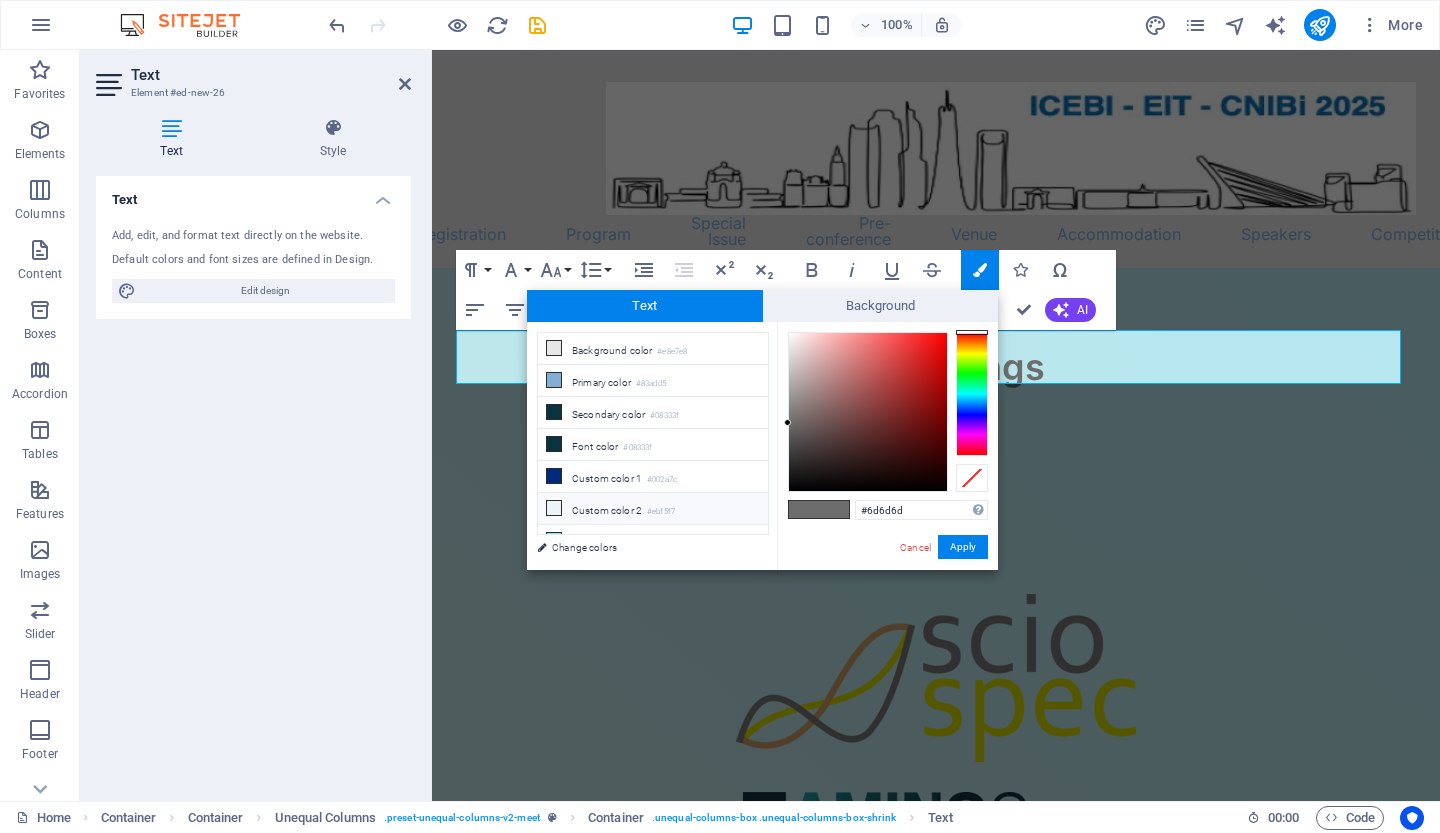 drag, startPoint x: 762, startPoint y: 407, endPoint x: 763, endPoint y: 505, distance: 98.005104 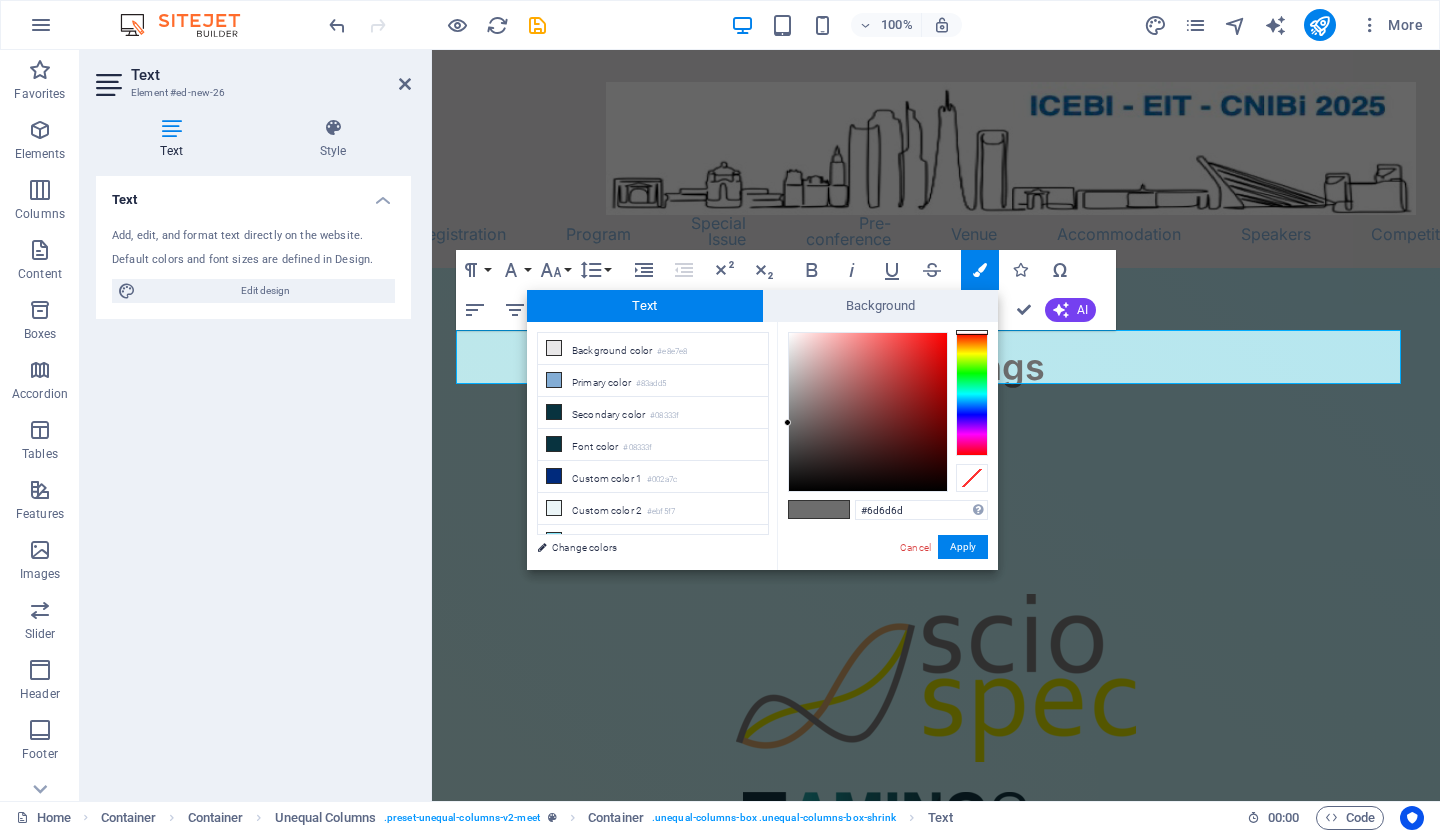 scroll, scrollTop: 74, scrollLeft: 0, axis: vertical 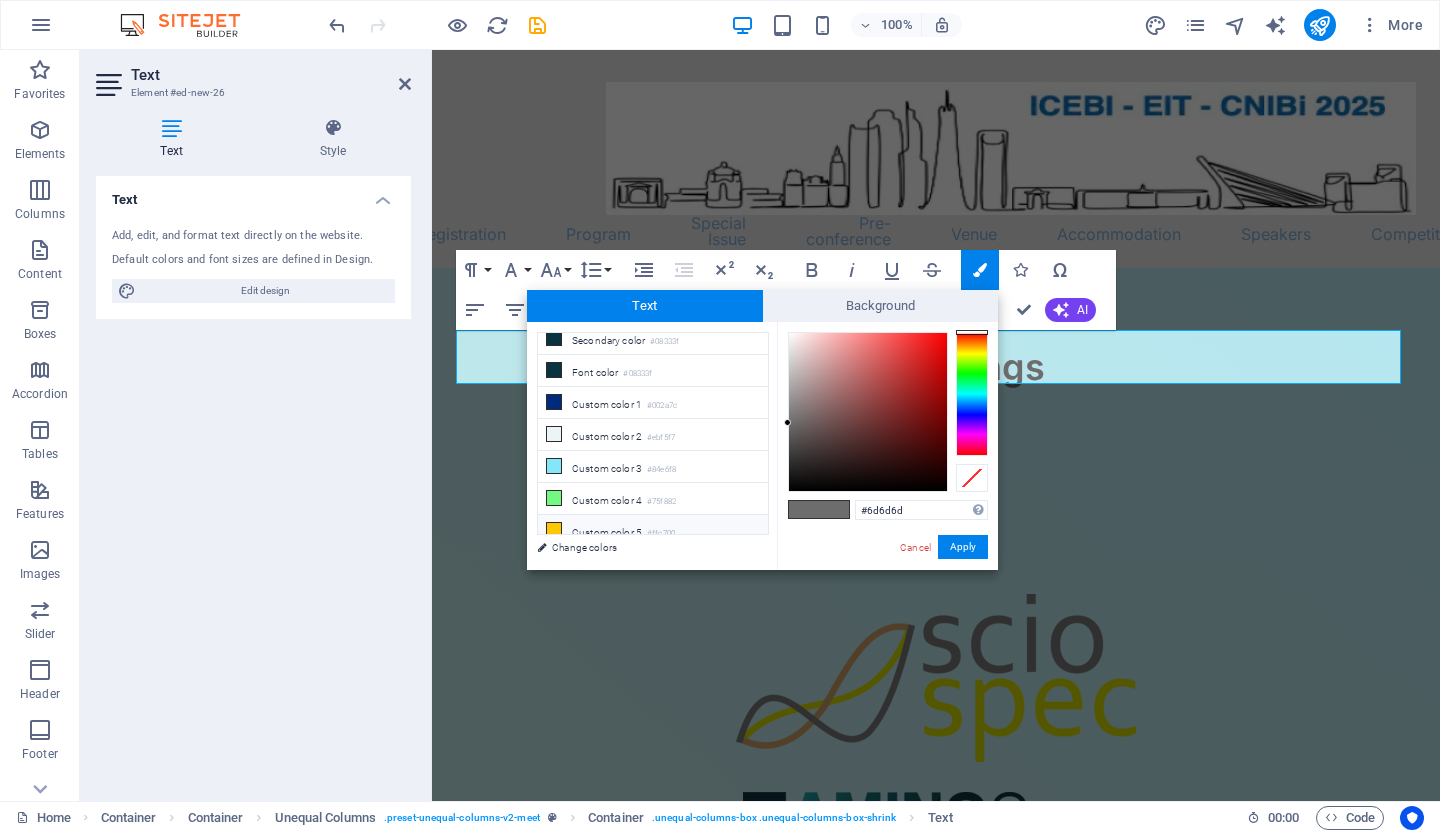 click on "Custom color [NUMBER]
#ffc700" at bounding box center [653, 531] 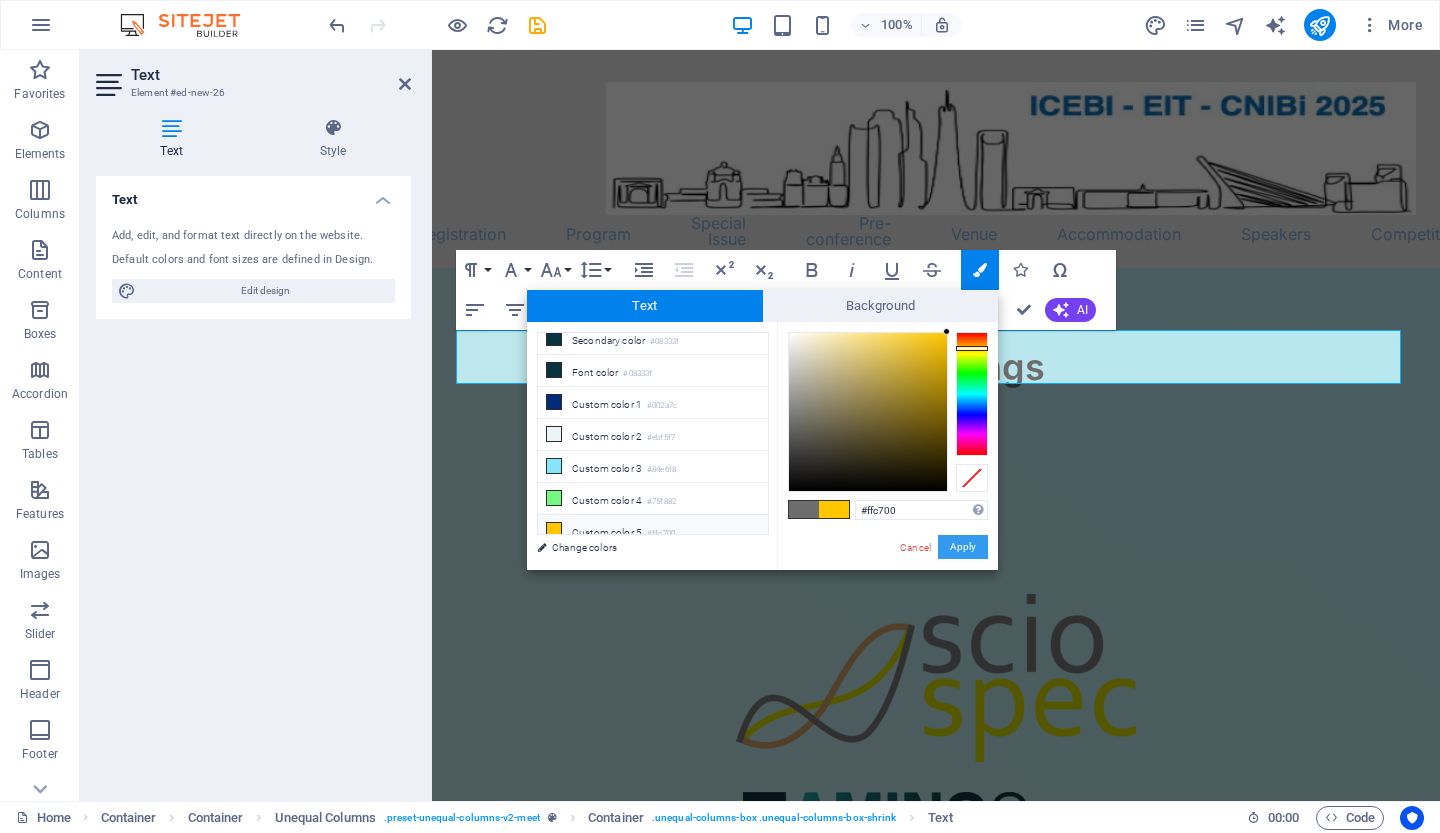 click on "Apply" at bounding box center (963, 547) 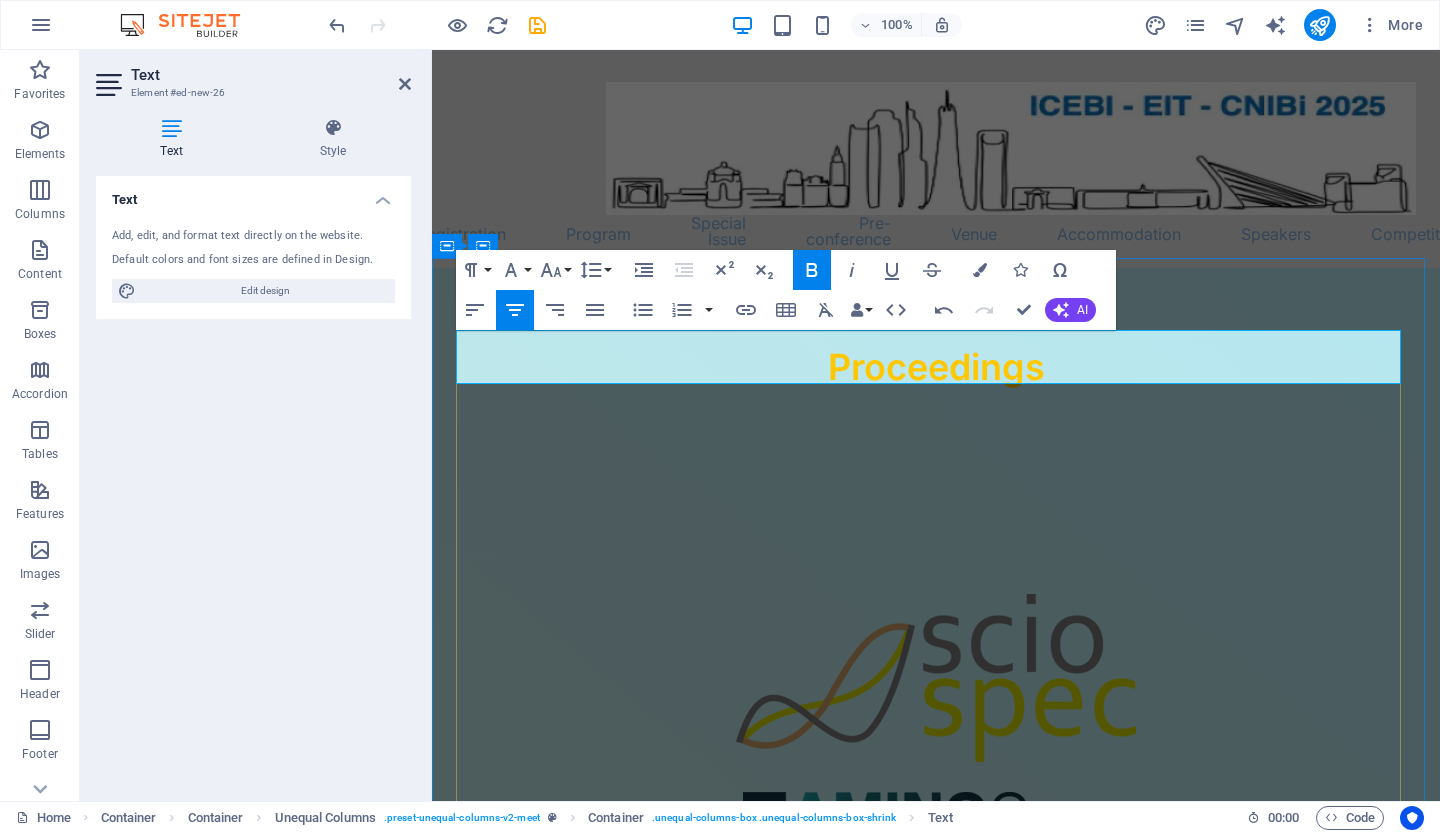 click on "Proceedings" at bounding box center [936, 367] 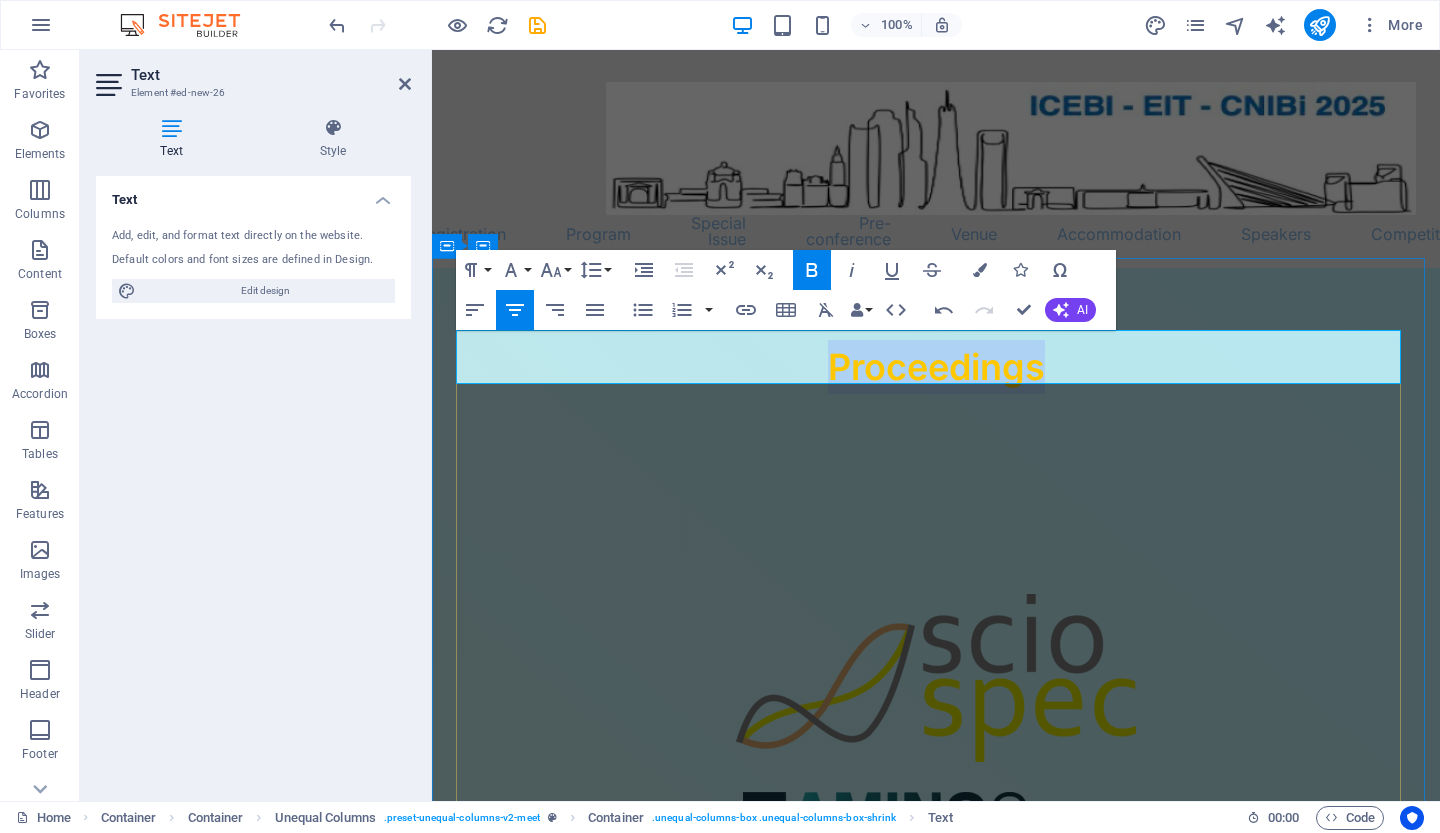 drag, startPoint x: 1047, startPoint y: 356, endPoint x: 823, endPoint y: 368, distance: 224.3212 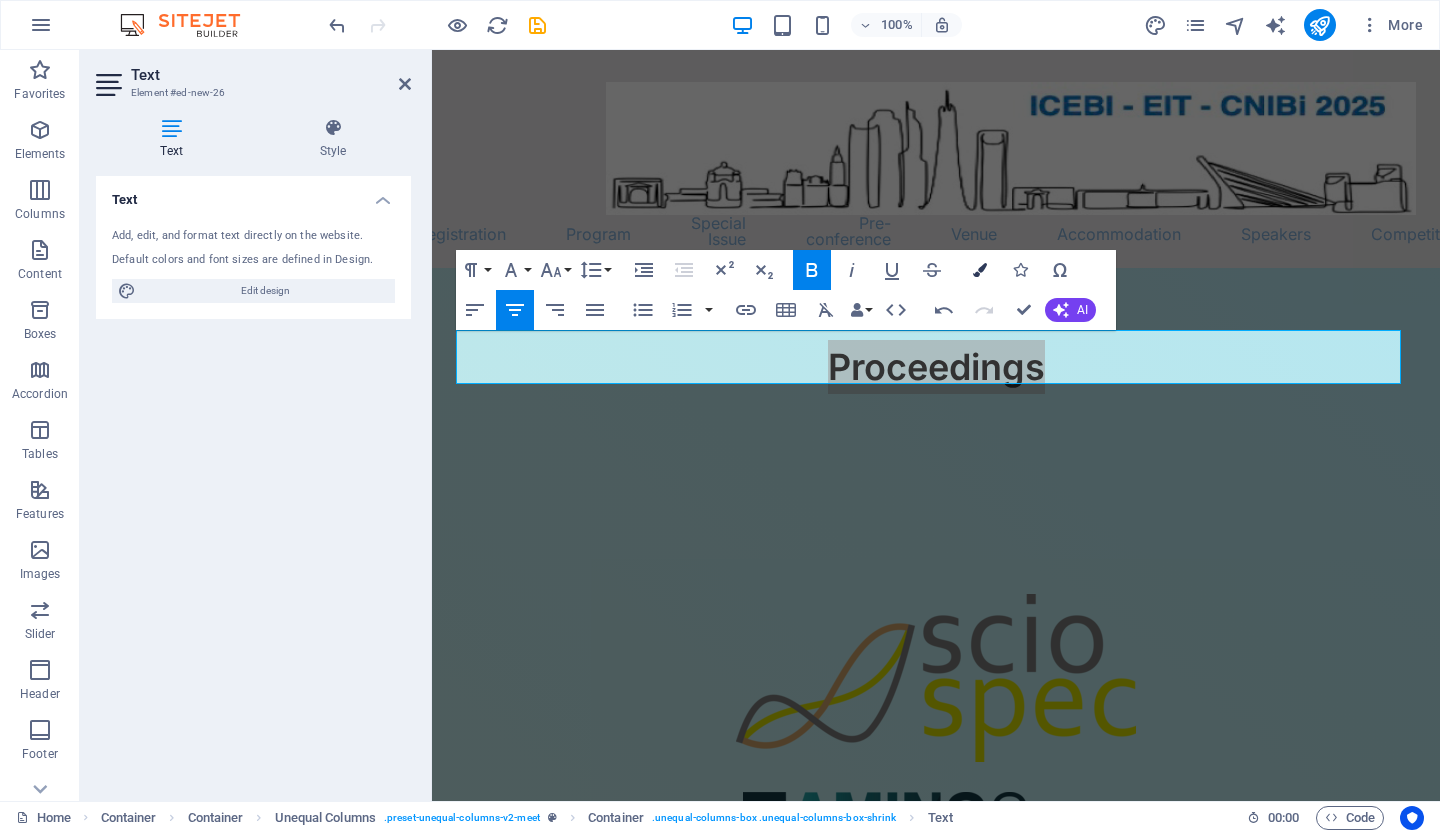 click at bounding box center (980, 270) 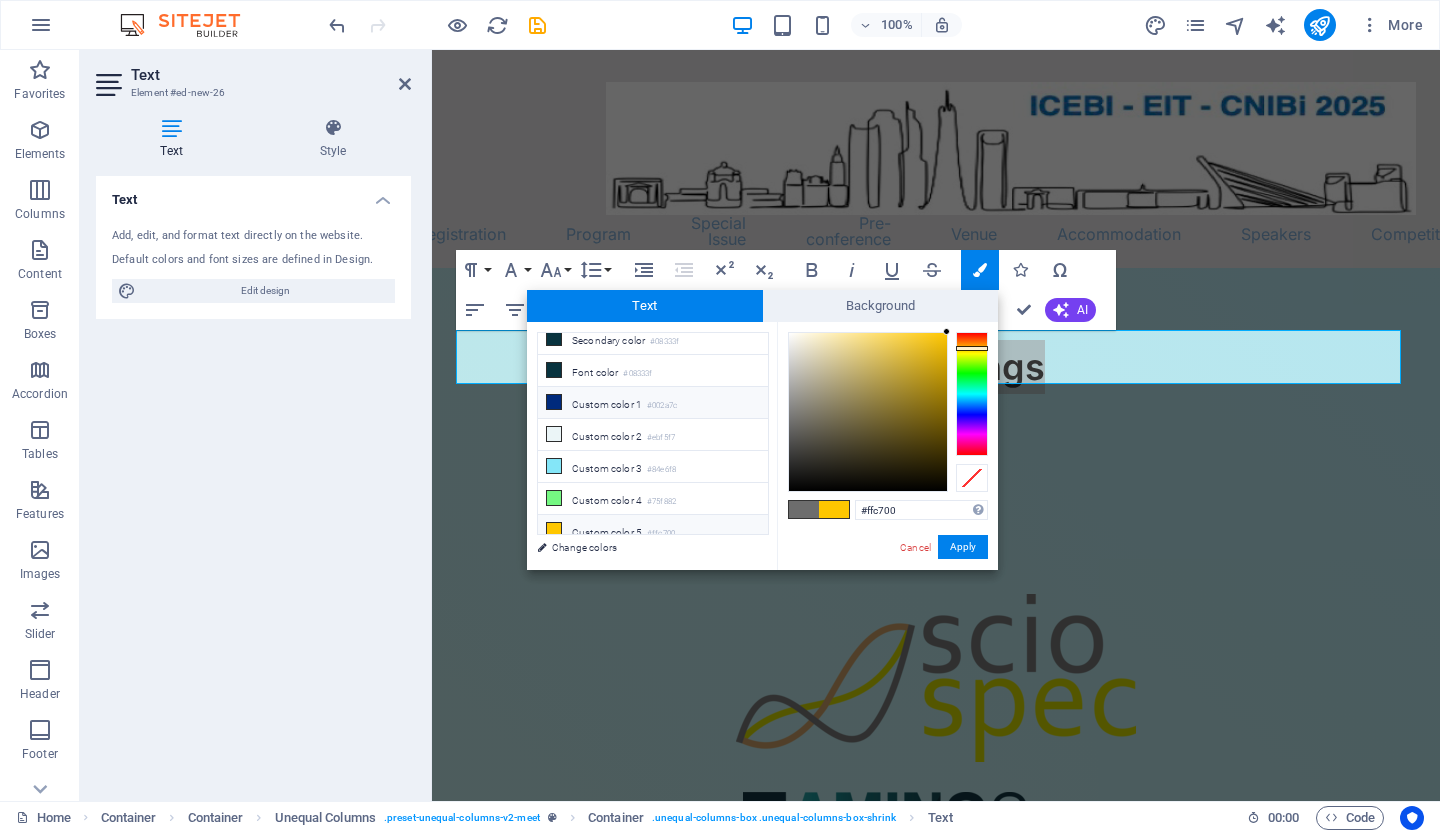 click on "Custom color 1
#002a7c" at bounding box center (653, 403) 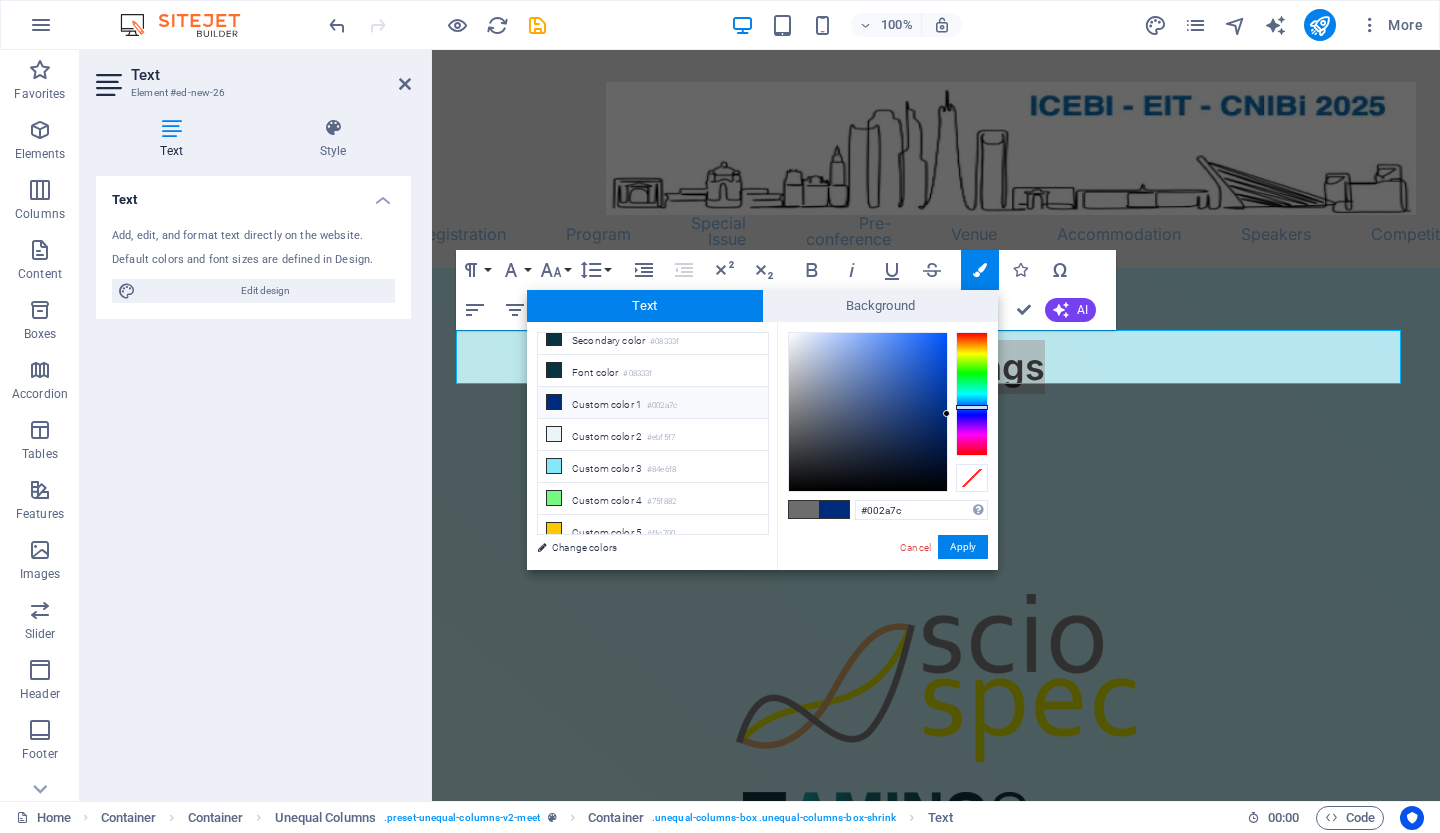 click at bounding box center (834, 509) 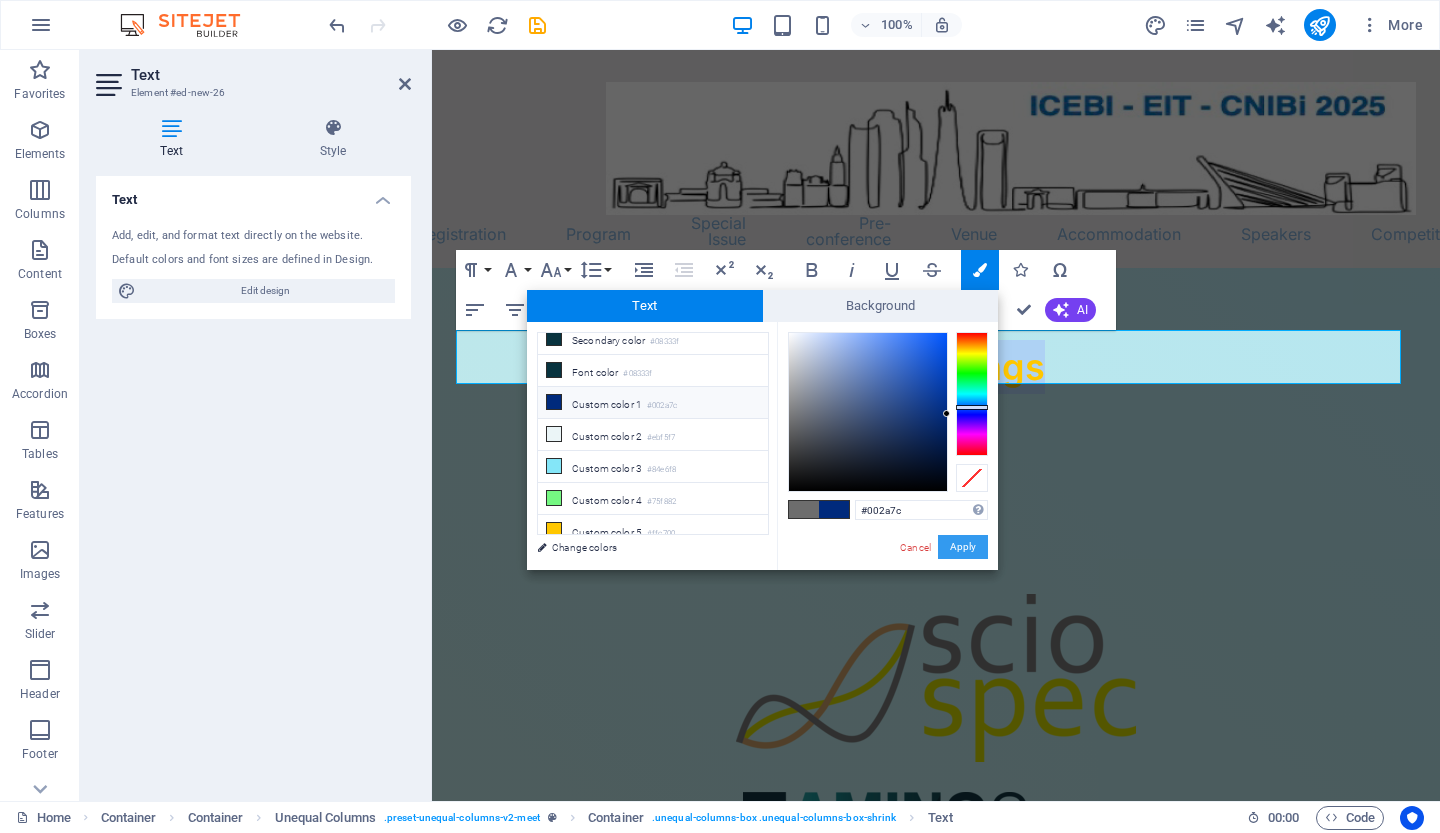 click on "Apply" at bounding box center [963, 547] 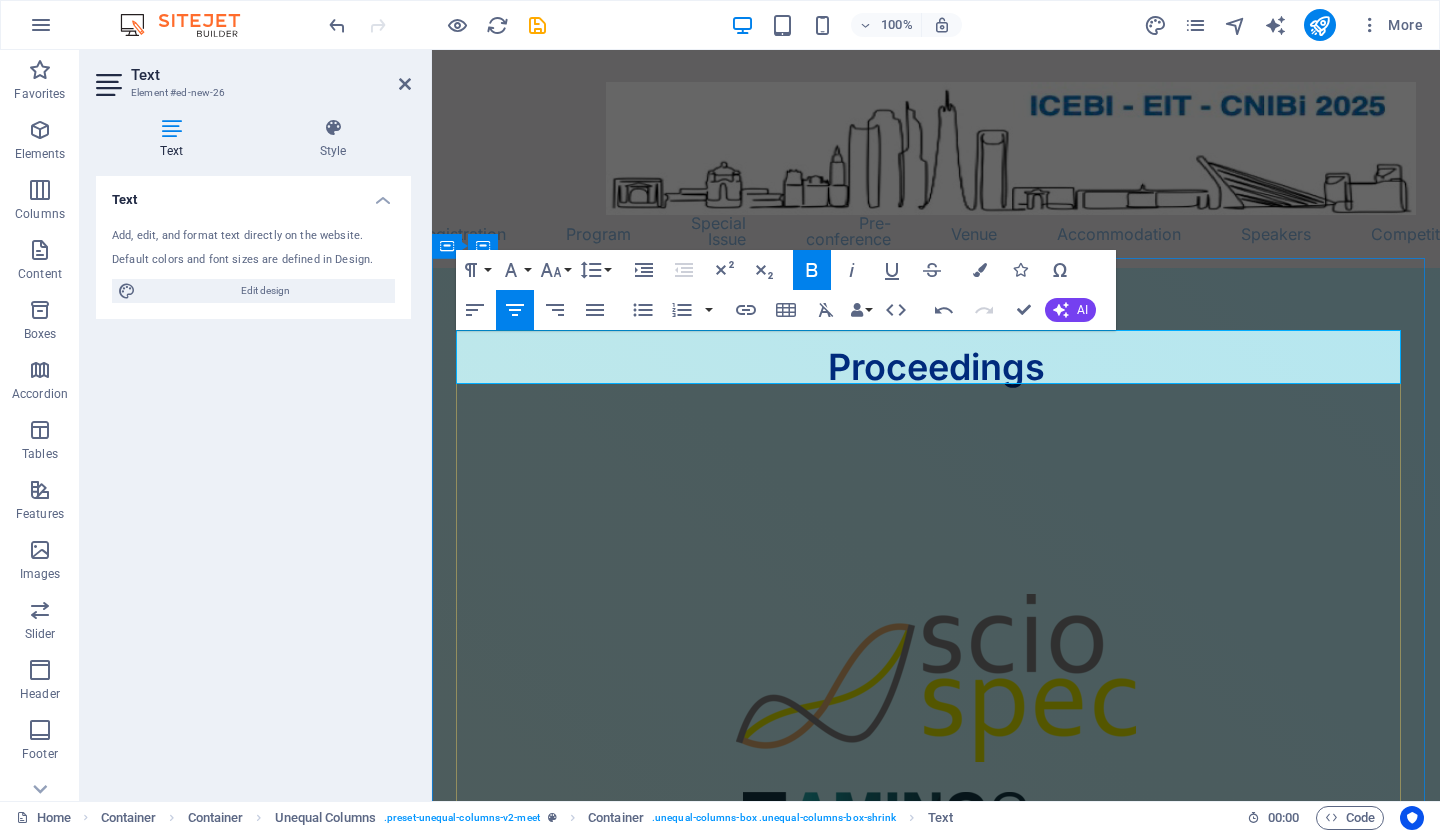 click on "Proceedings" at bounding box center [936, 367] 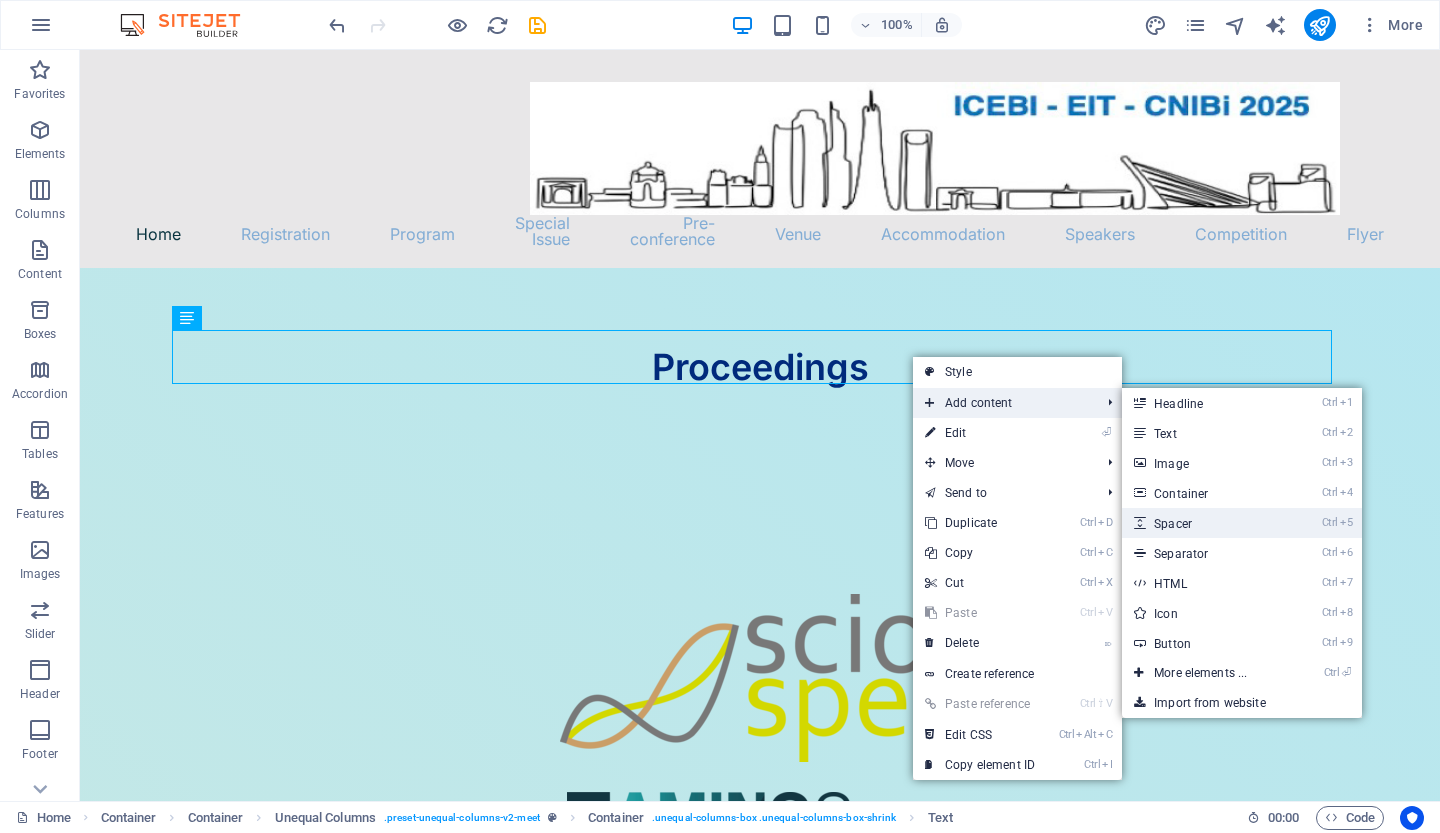 click on "Ctrl 5  Spacer" at bounding box center (1204, 523) 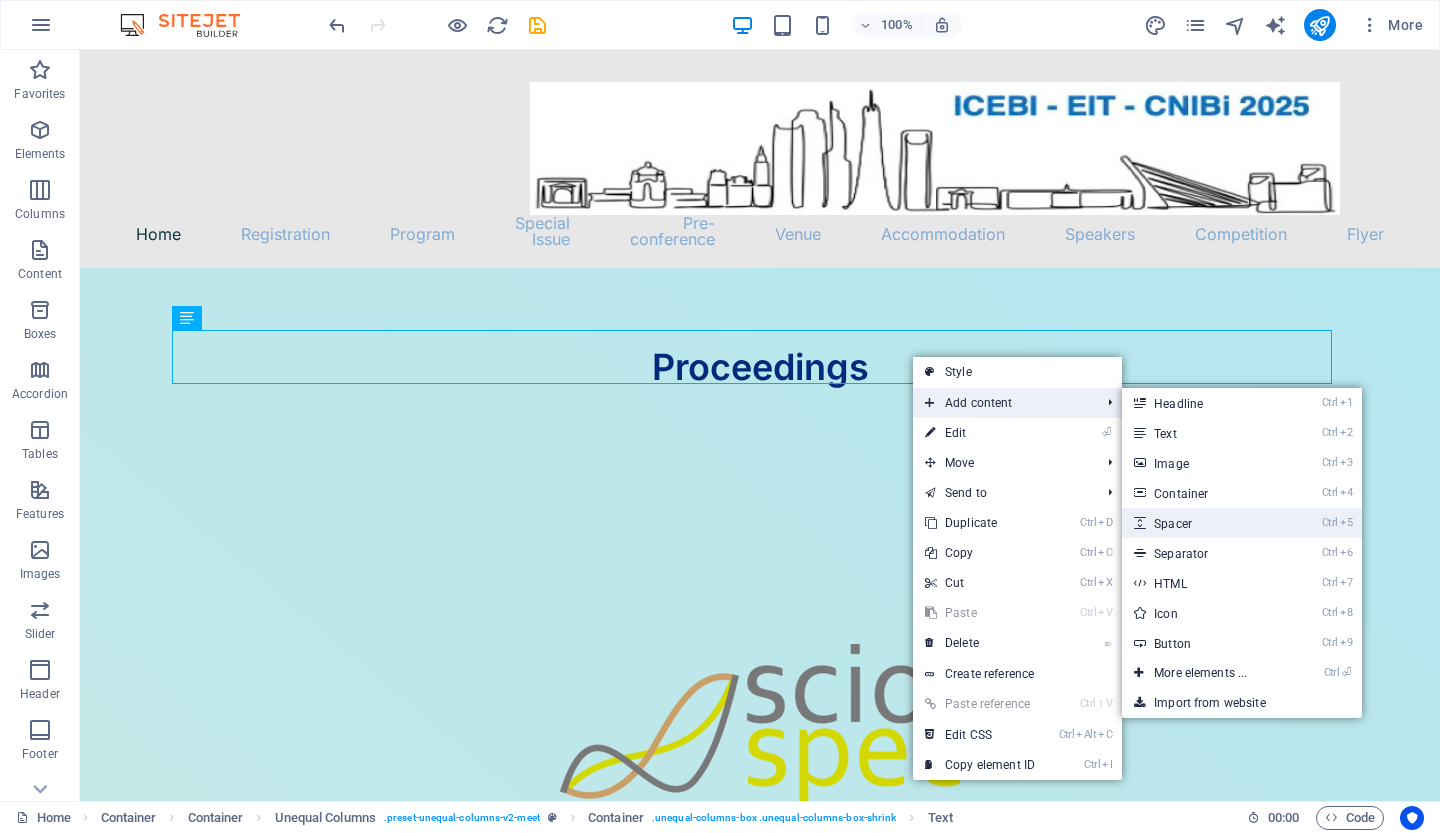 select on "px" 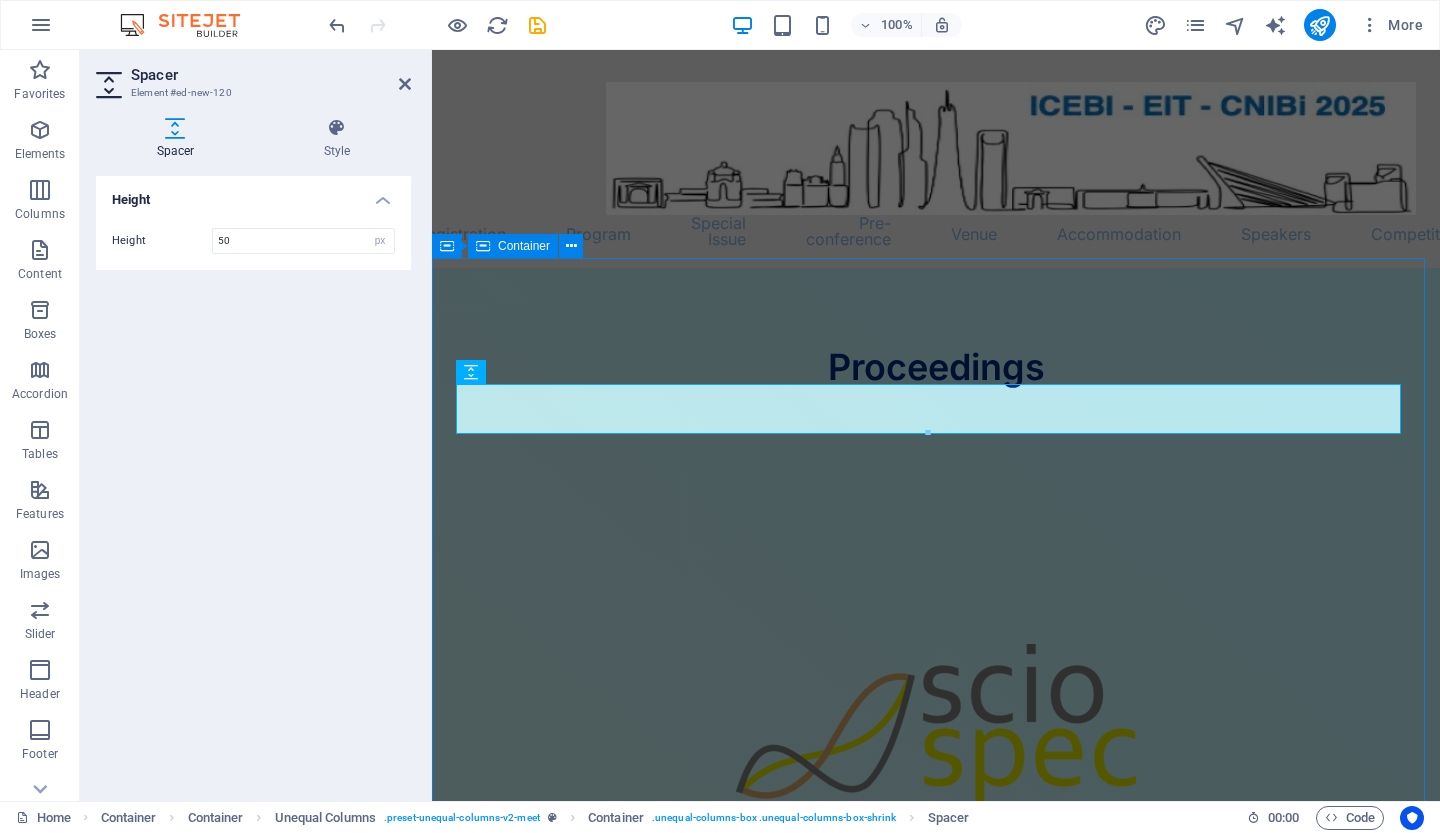 click on "Proceedings" at bounding box center [936, 1522] 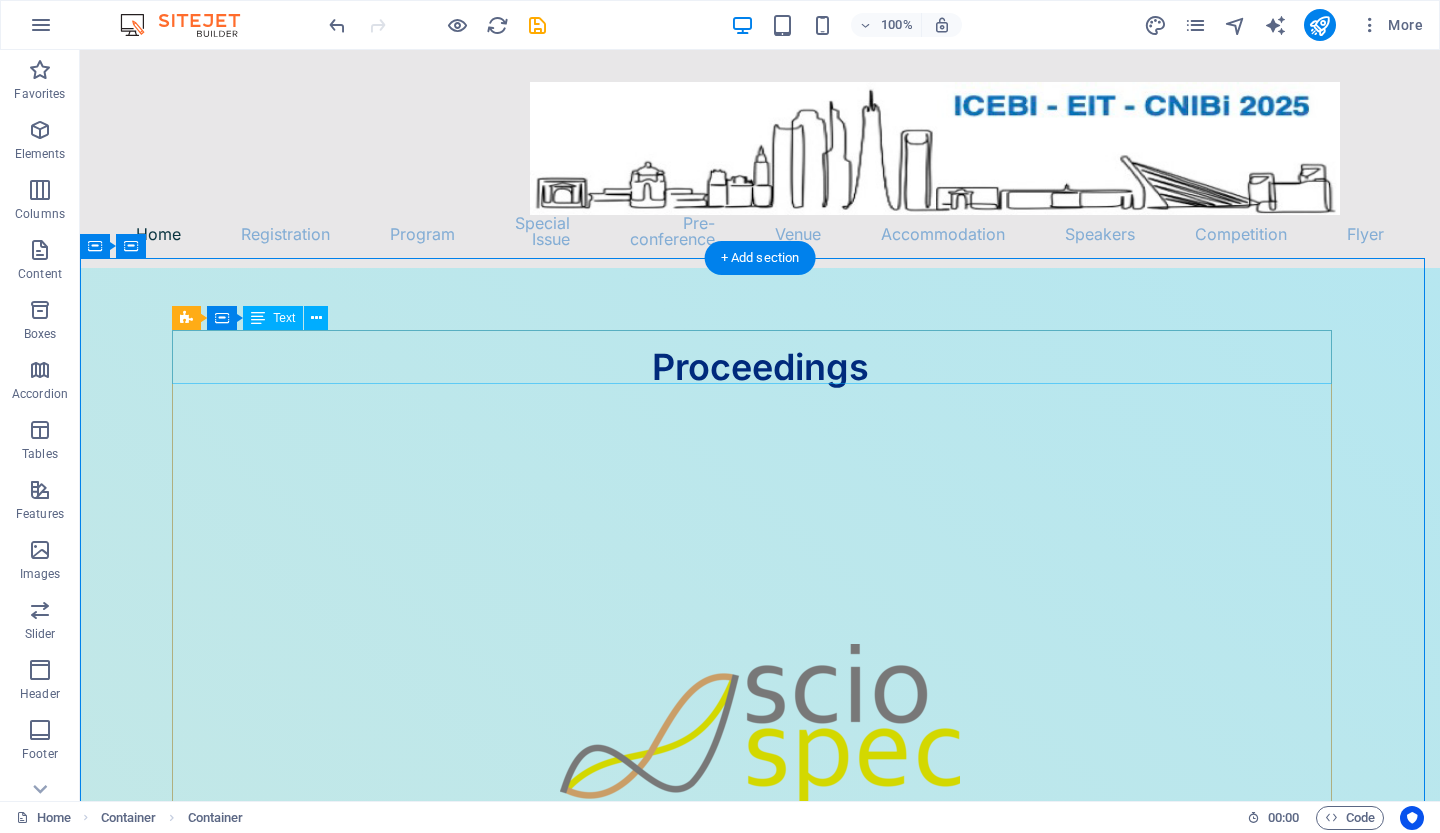 click on "Proceedings" at bounding box center [760, 367] 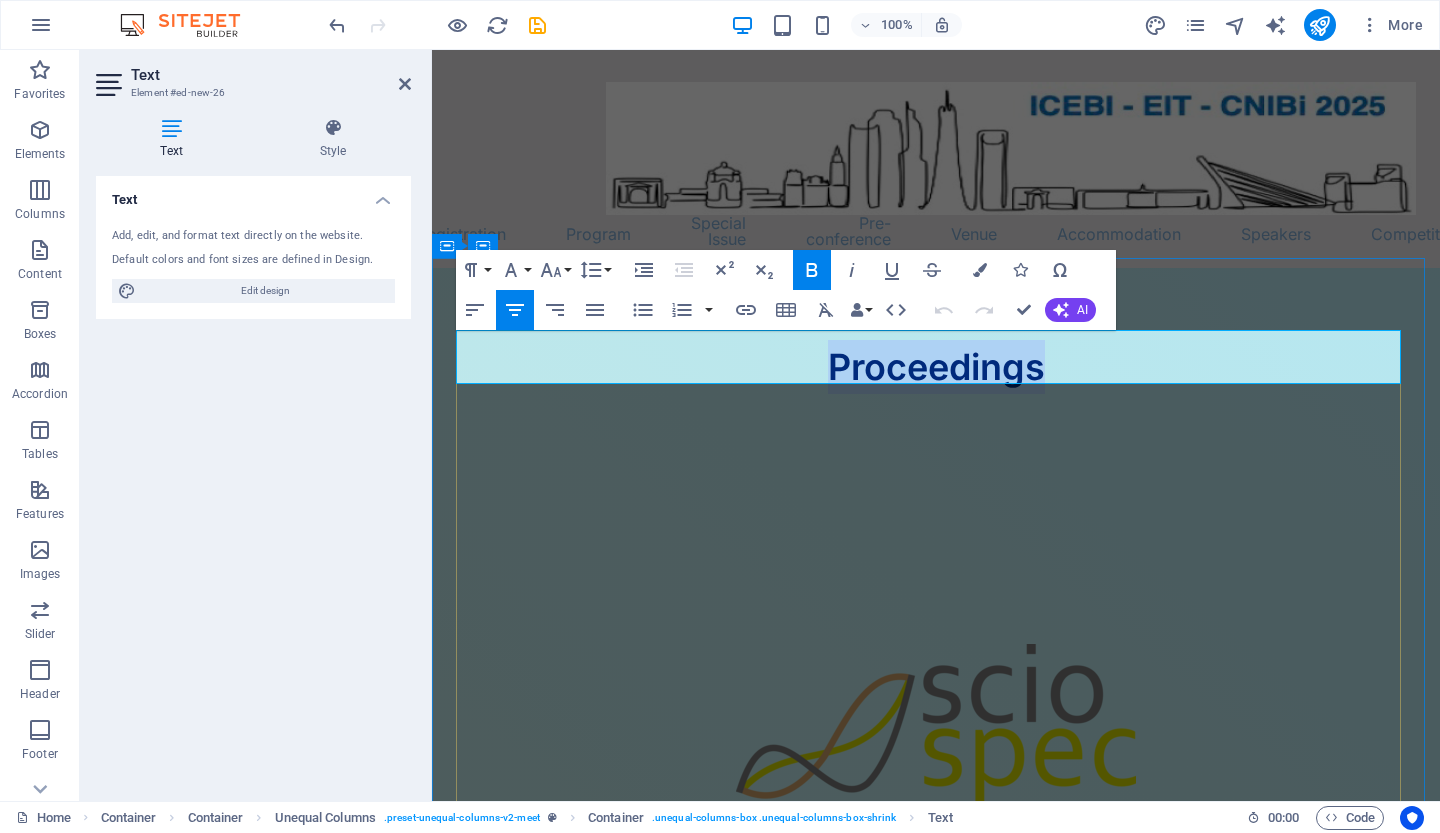 drag, startPoint x: 1042, startPoint y: 356, endPoint x: 824, endPoint y: 361, distance: 218.05733 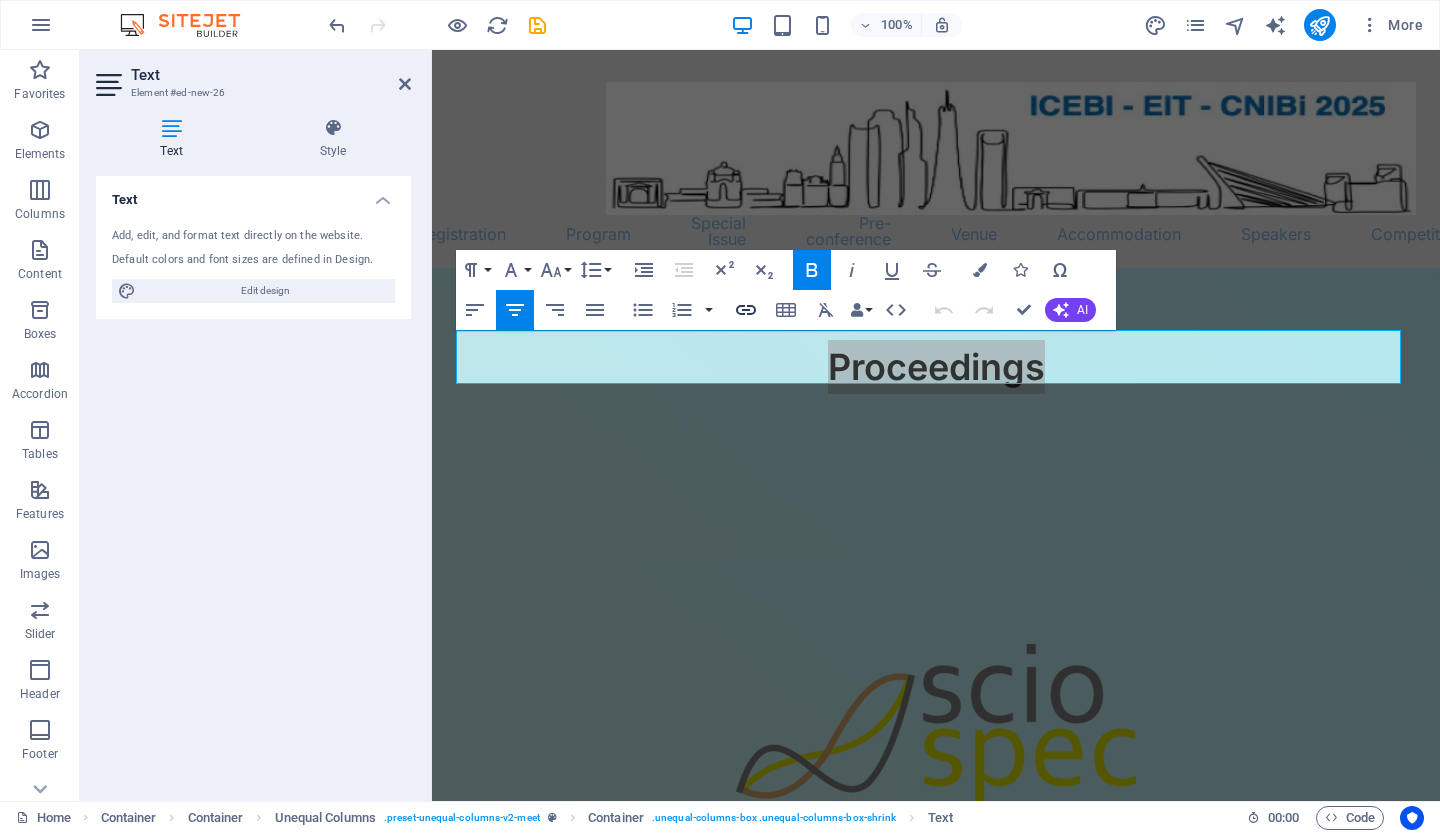 click 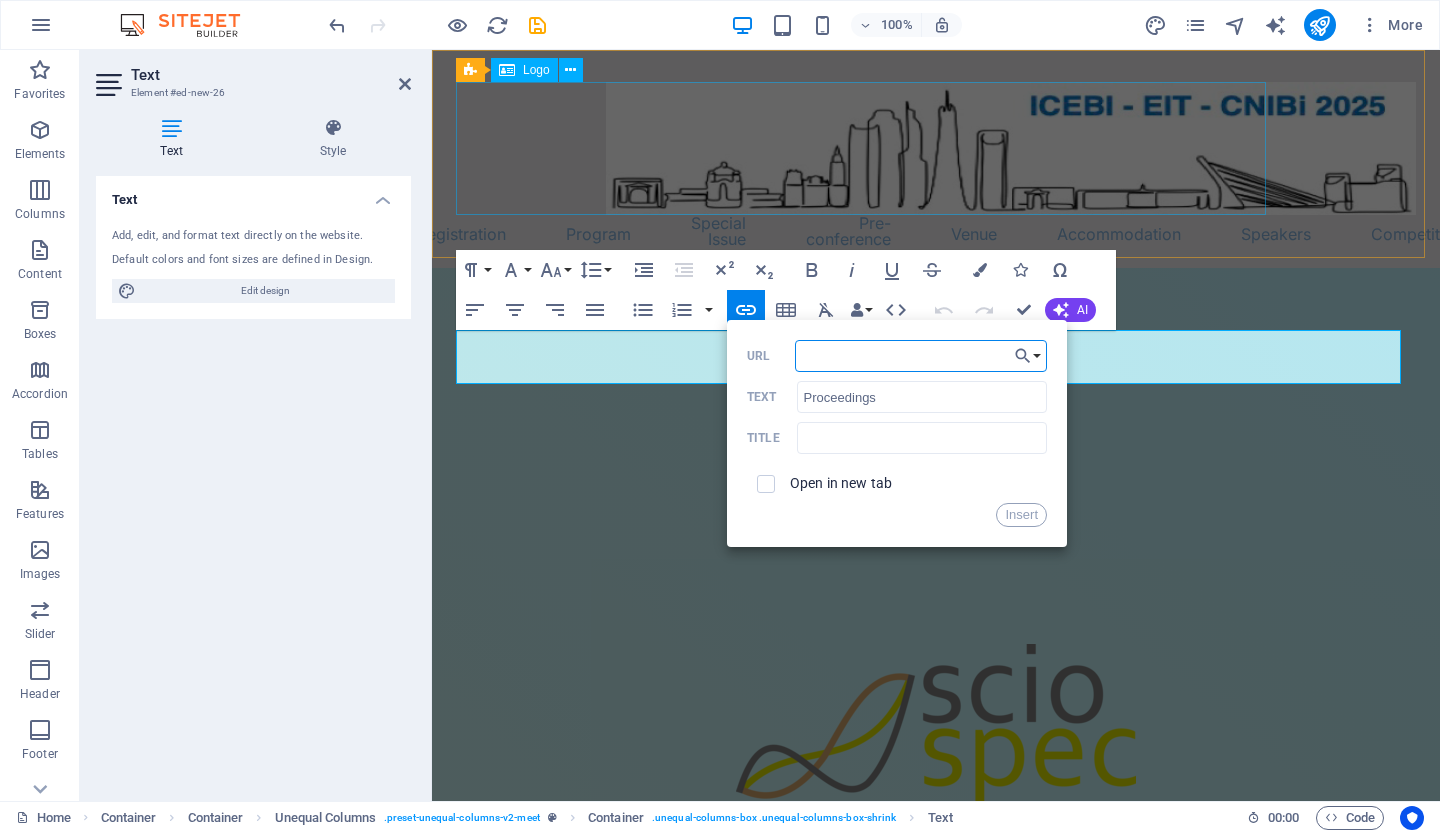 paste on "https://iopscience.iop.org/issue/[ISSN]/[VOLUME]/[ISSUE]" 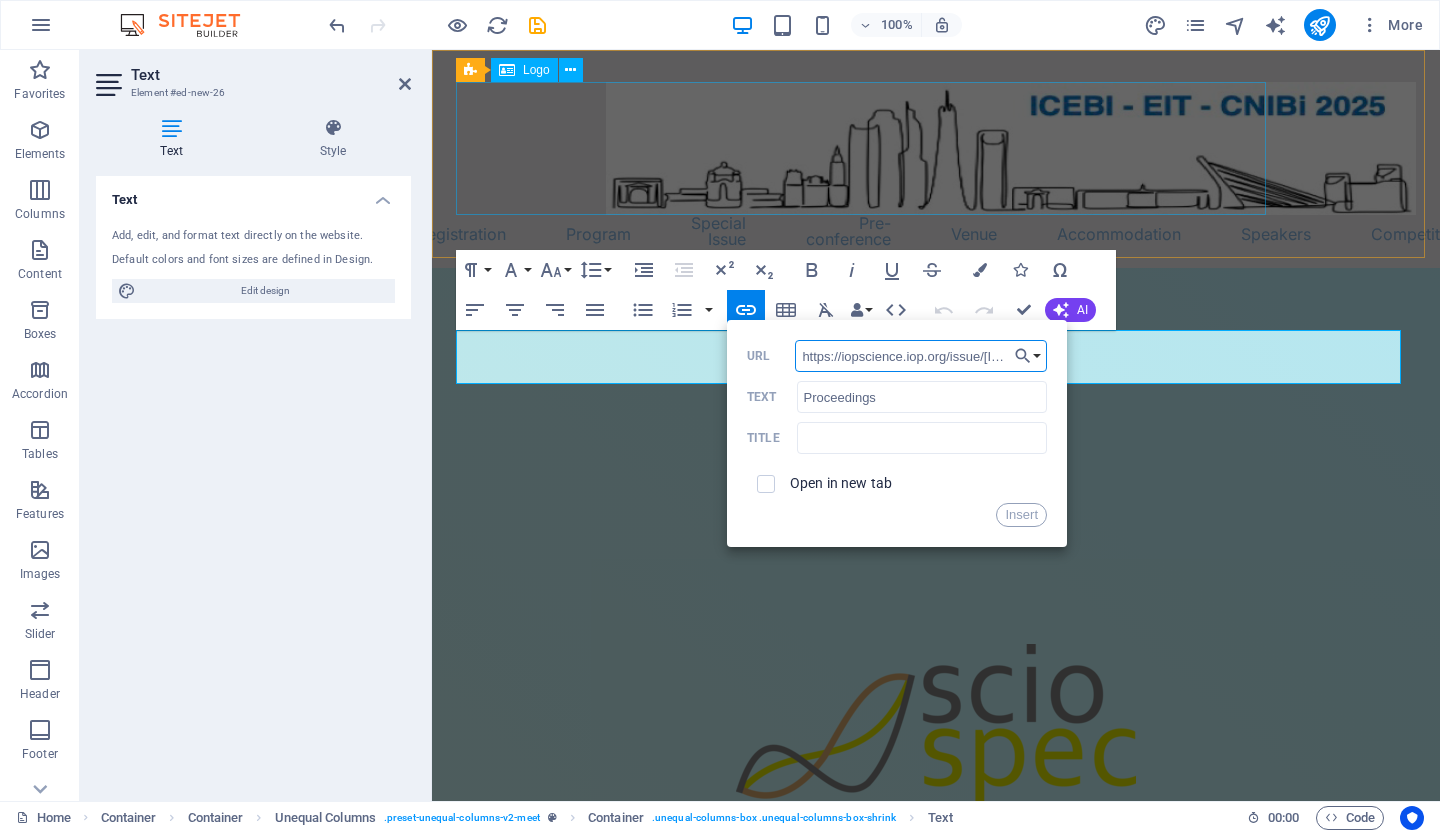 scroll, scrollTop: 0, scrollLeft: 84, axis: horizontal 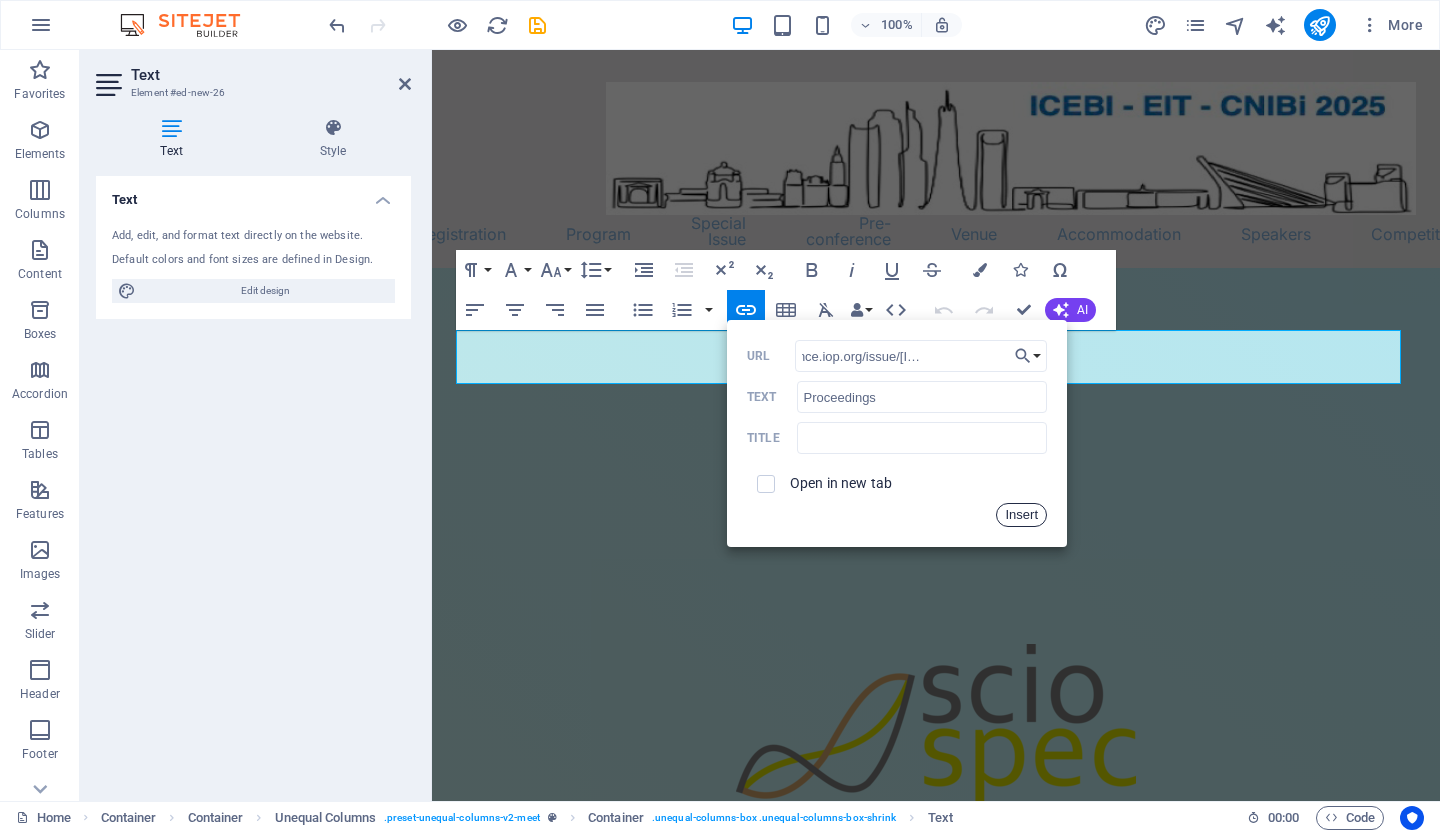 click on "Insert" at bounding box center (1021, 515) 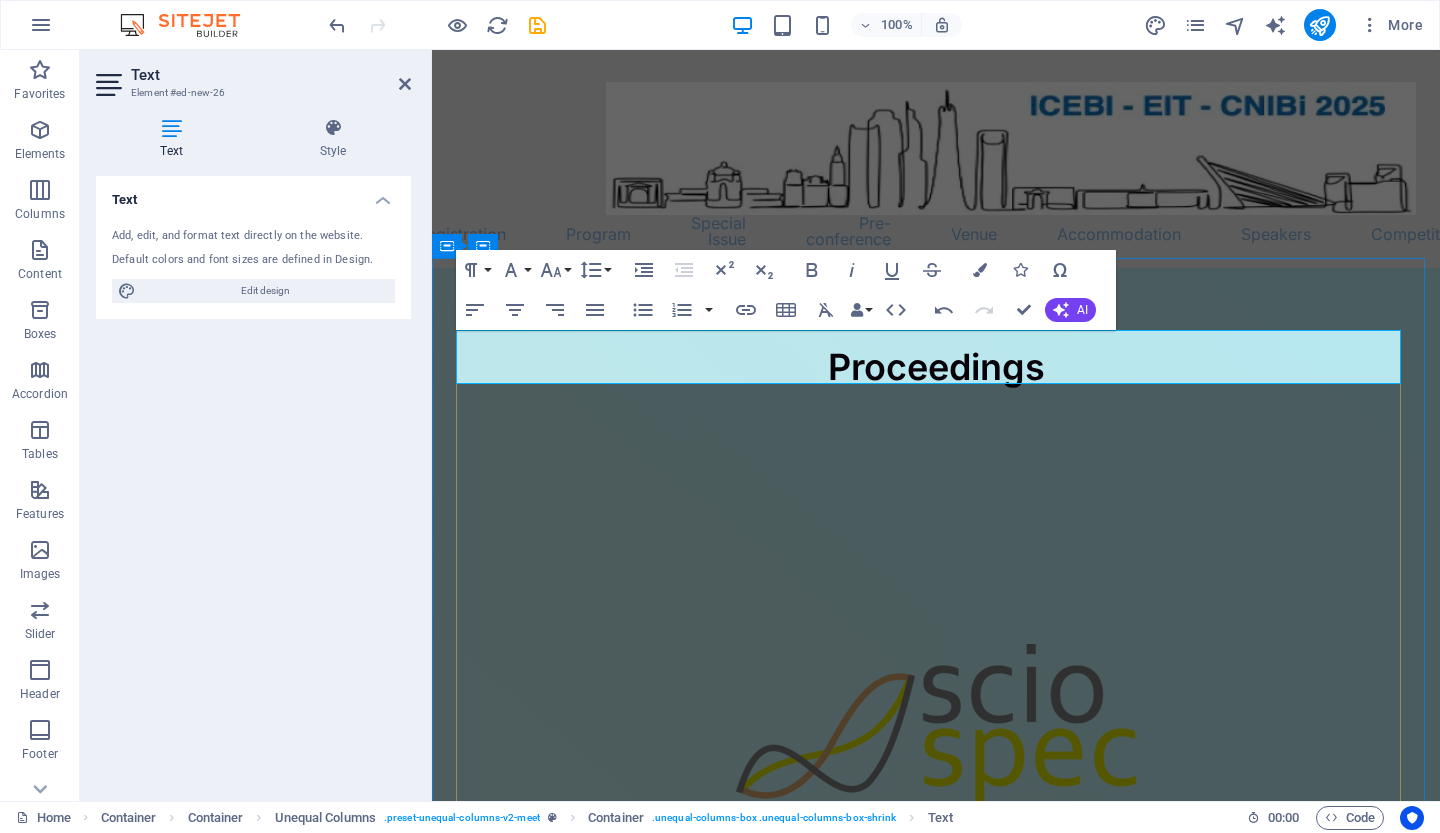 click on "Proceedings" at bounding box center (936, 367) 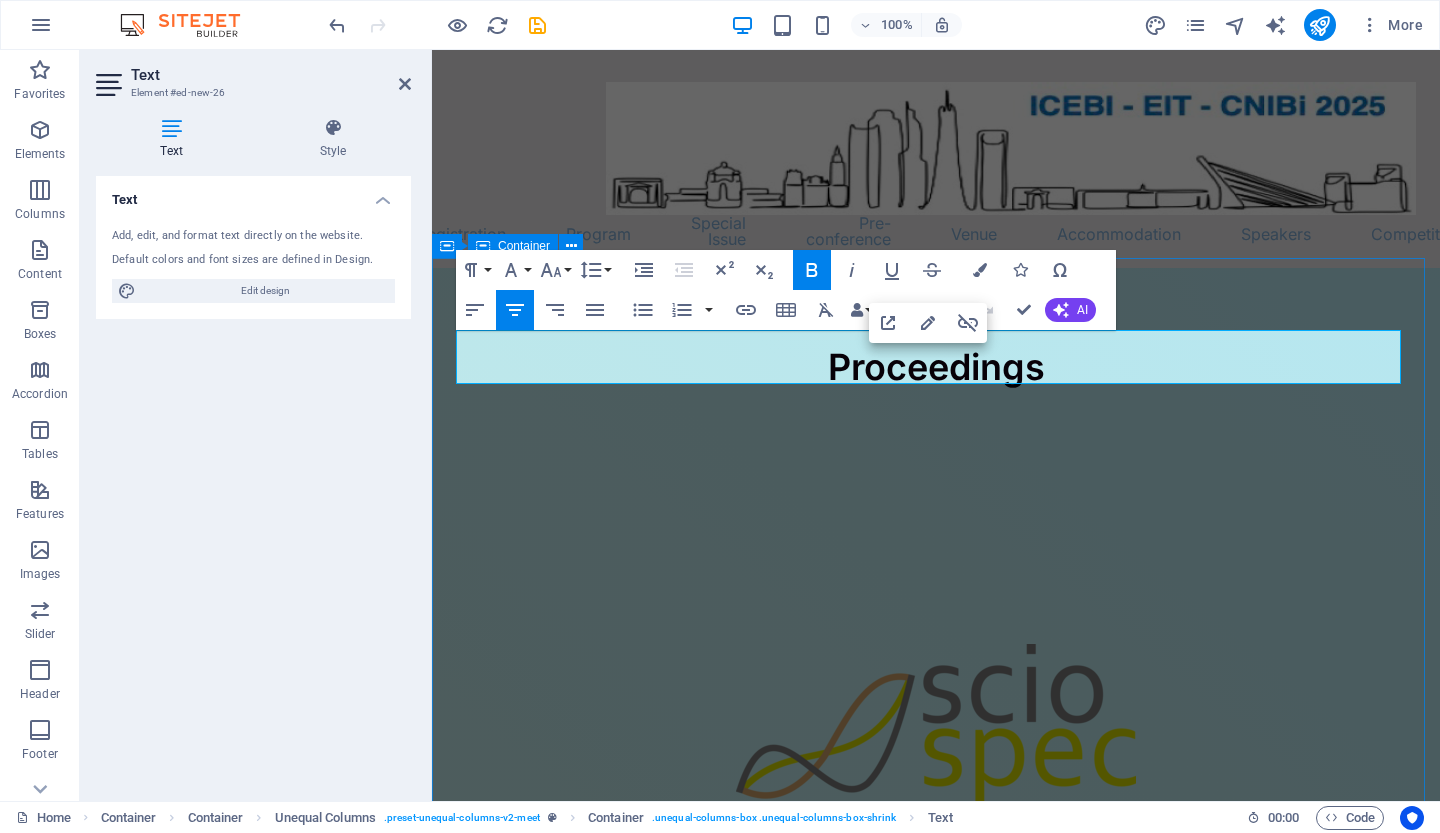 drag, startPoint x: 1124, startPoint y: 359, endPoint x: 1190, endPoint y: 331, distance: 71.693794 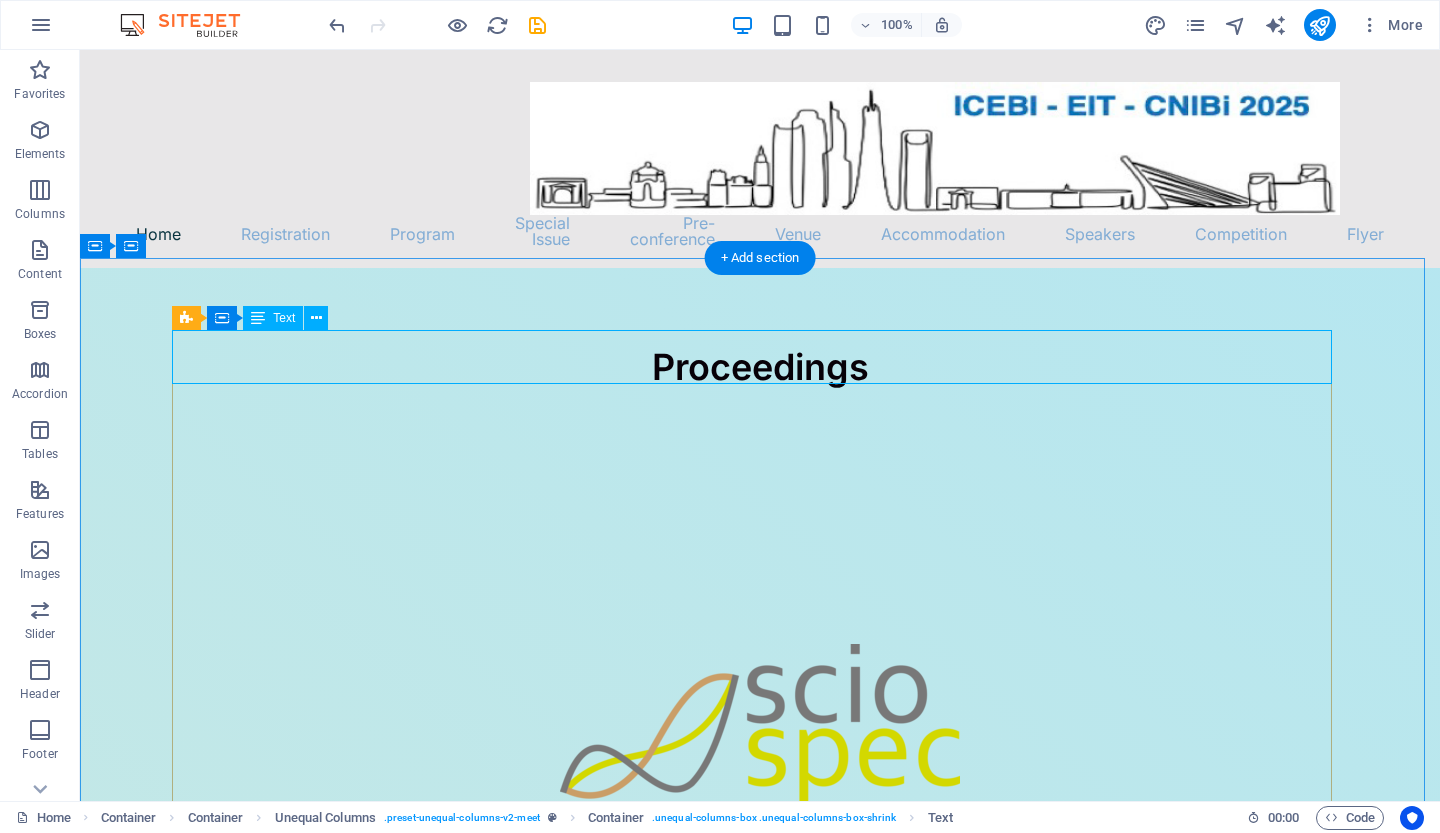 click on "Proceedings" at bounding box center (760, 367) 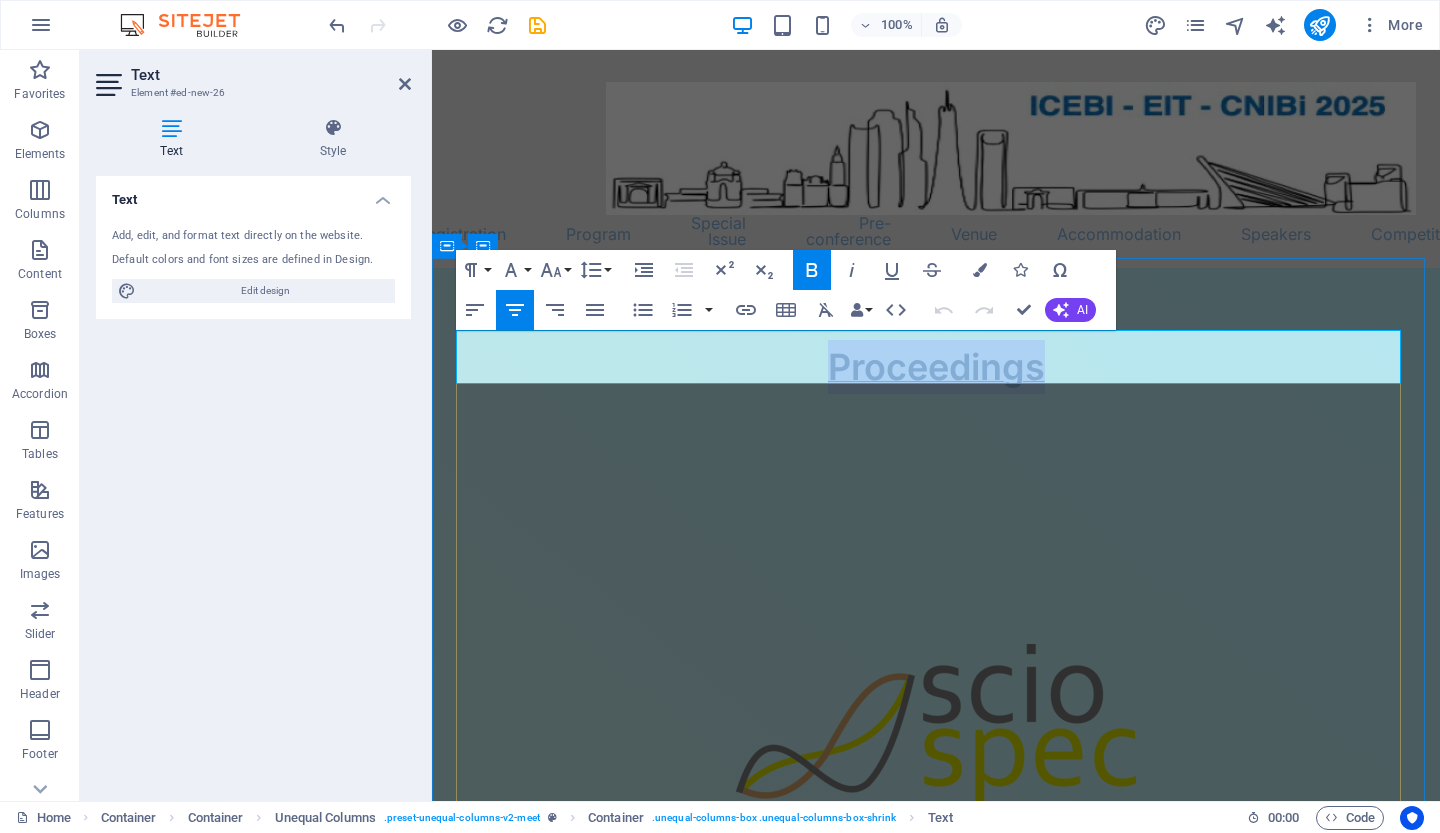 drag, startPoint x: 1042, startPoint y: 353, endPoint x: 820, endPoint y: 365, distance: 222.32408 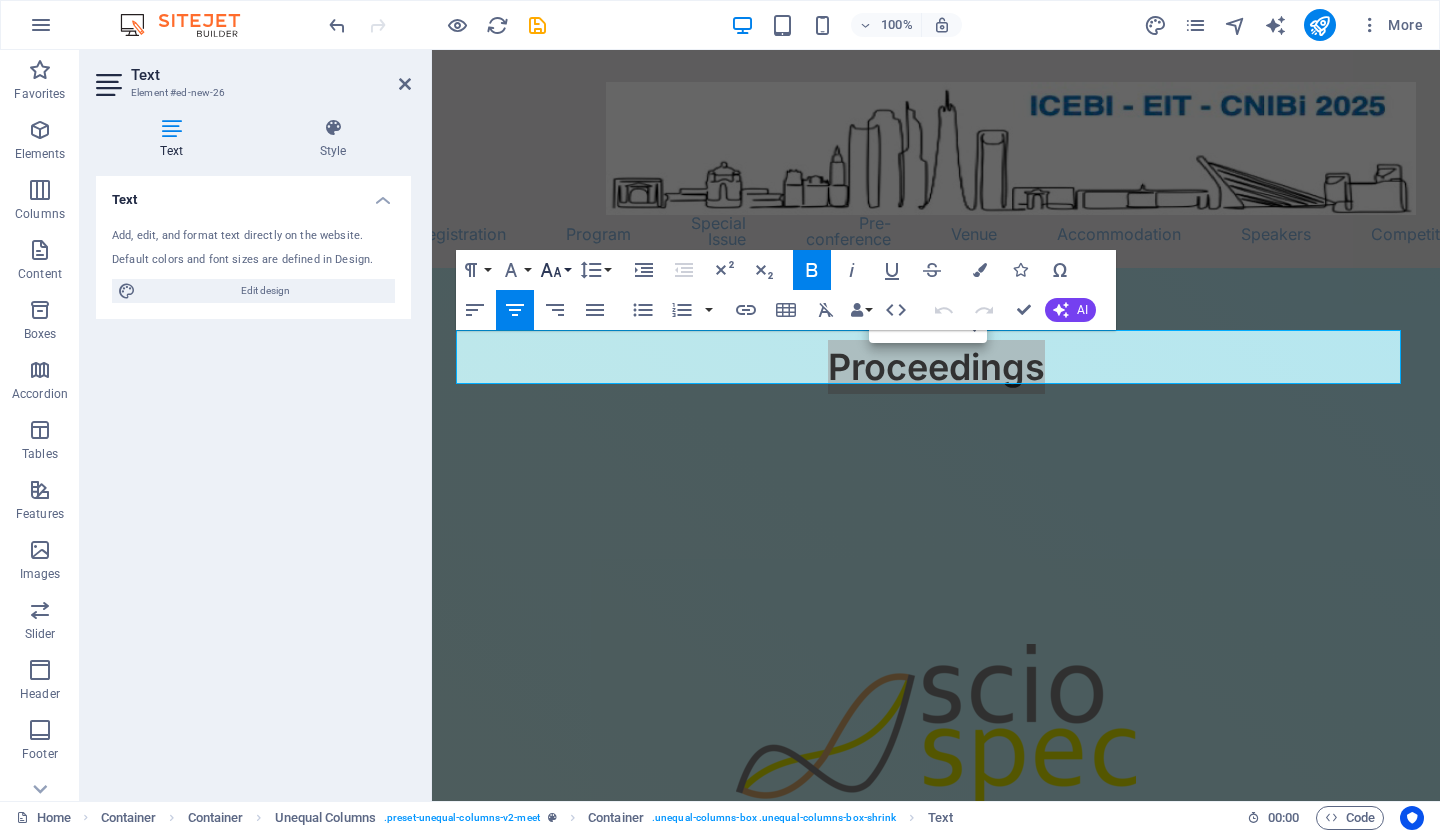 click 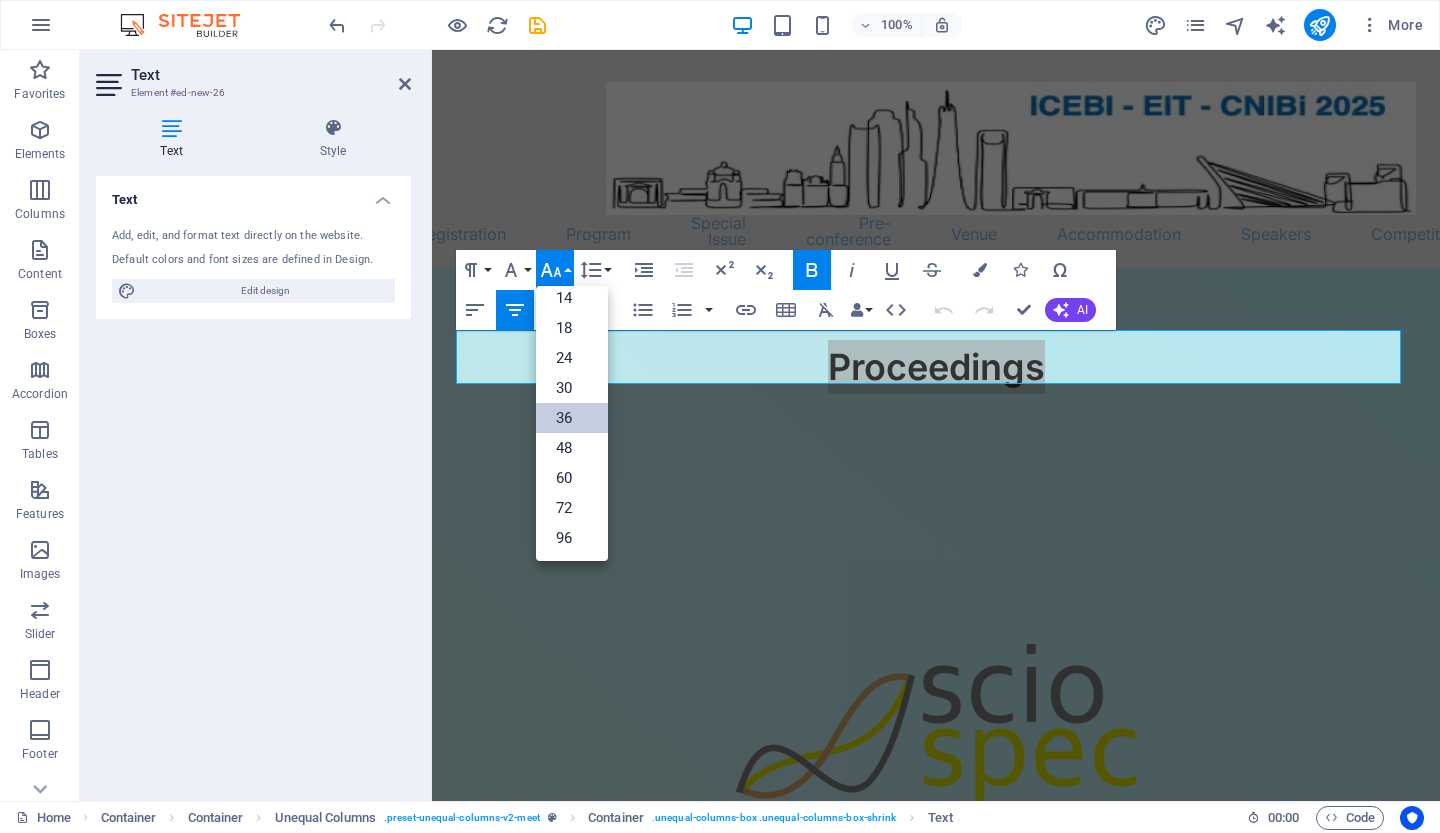 scroll, scrollTop: 160, scrollLeft: 0, axis: vertical 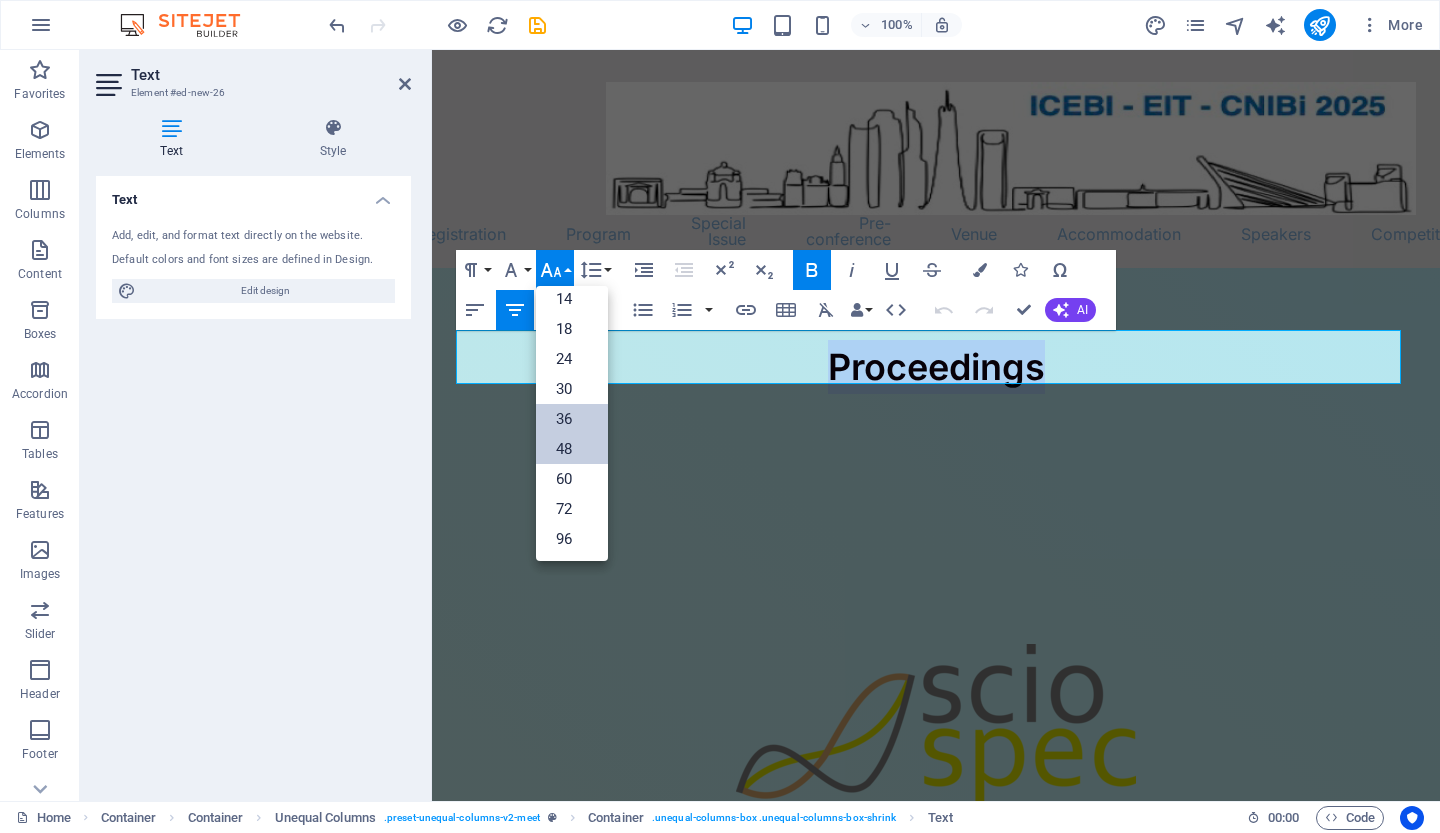 click on "48" at bounding box center (572, 449) 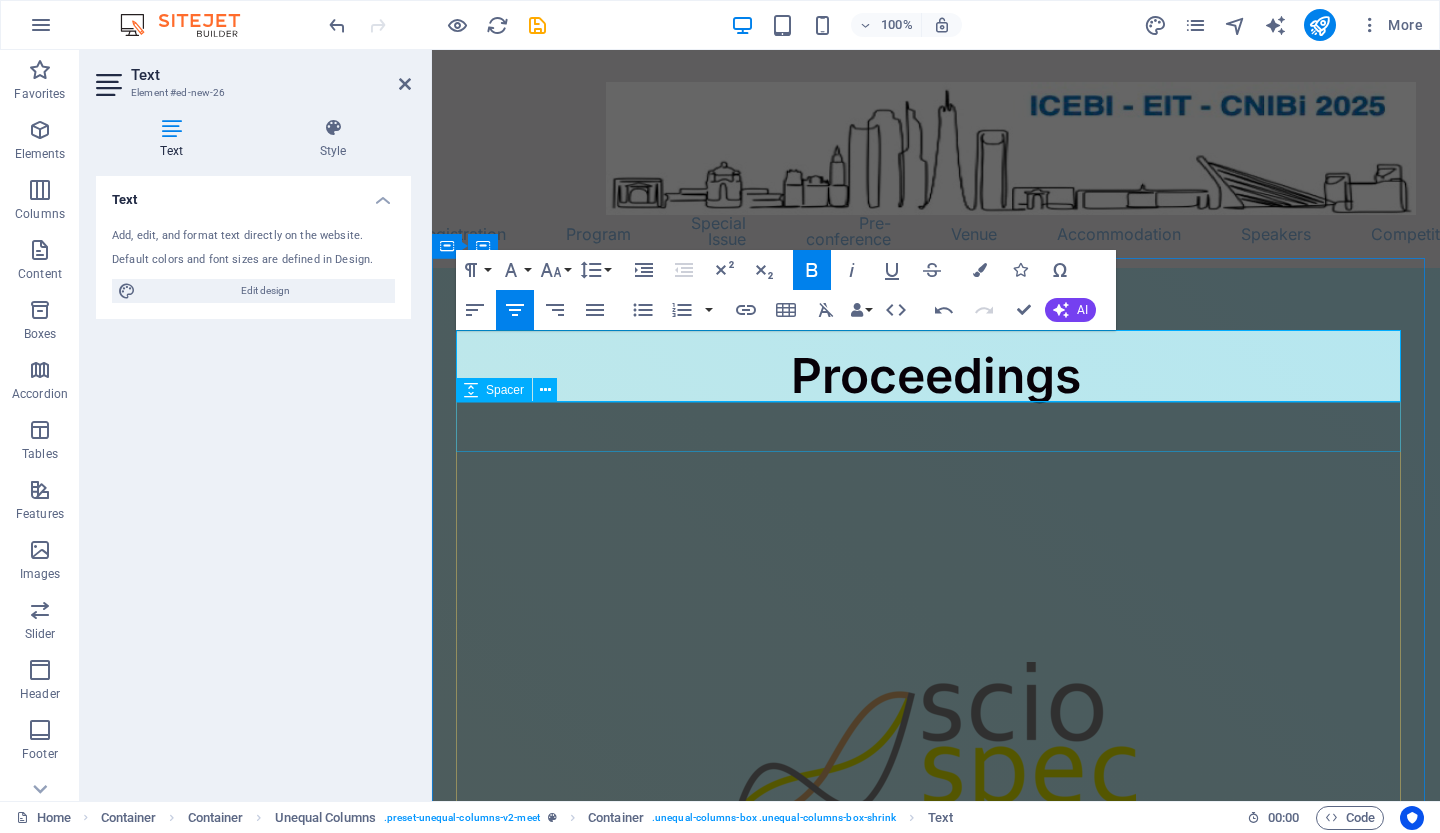 click at bounding box center (936, 437) 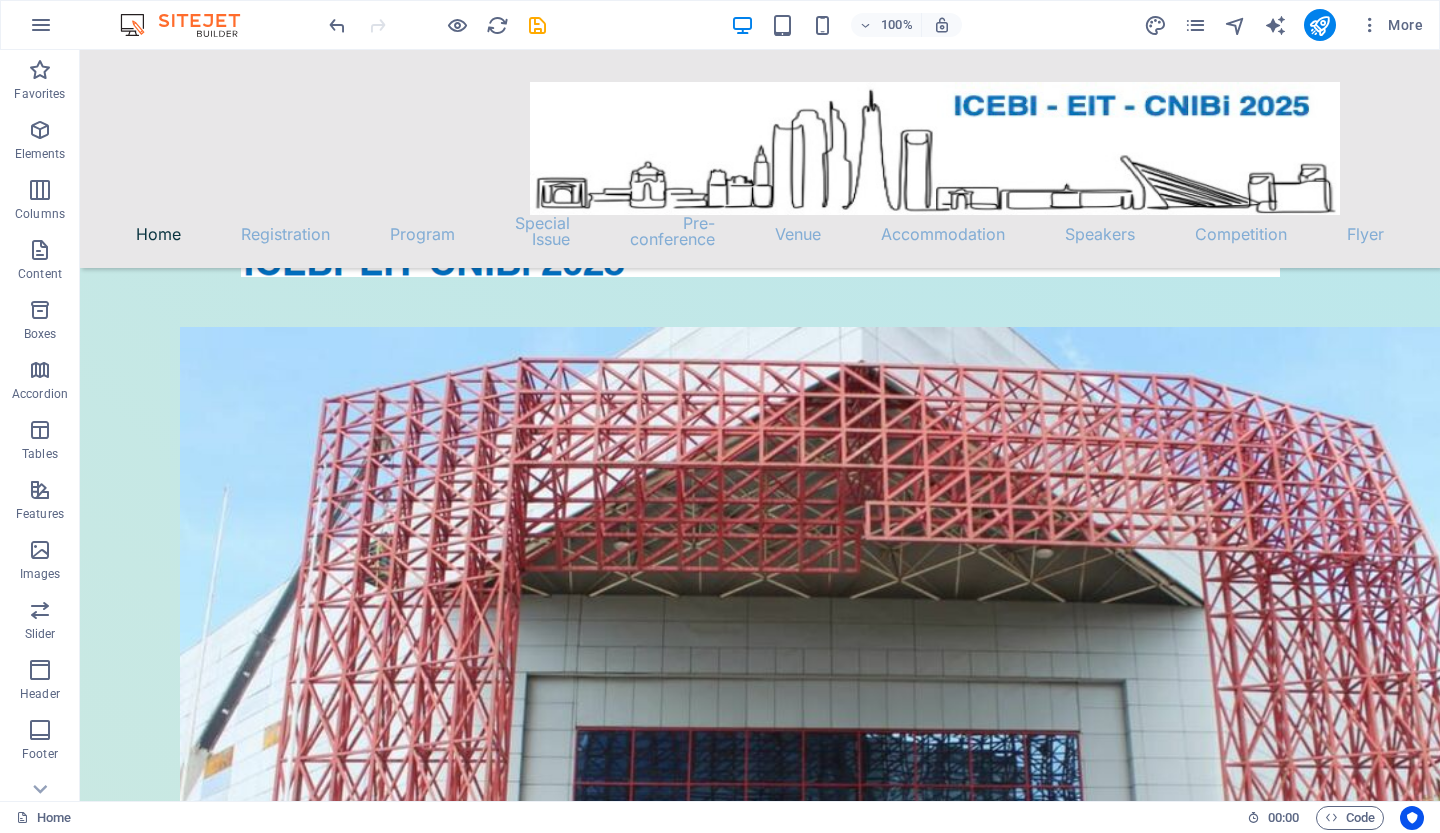 scroll, scrollTop: 957, scrollLeft: 0, axis: vertical 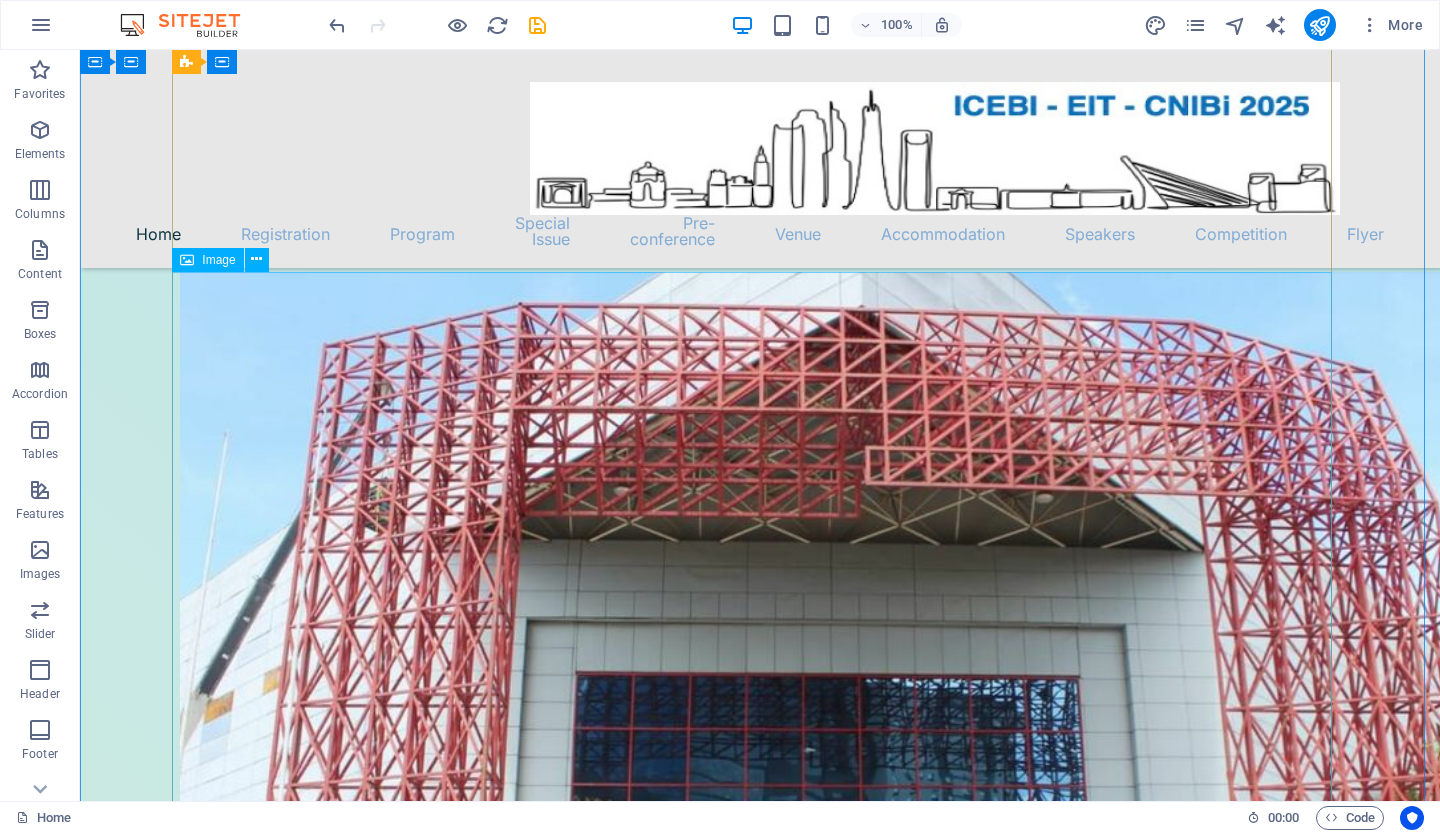 click at bounding box center [760, 730] 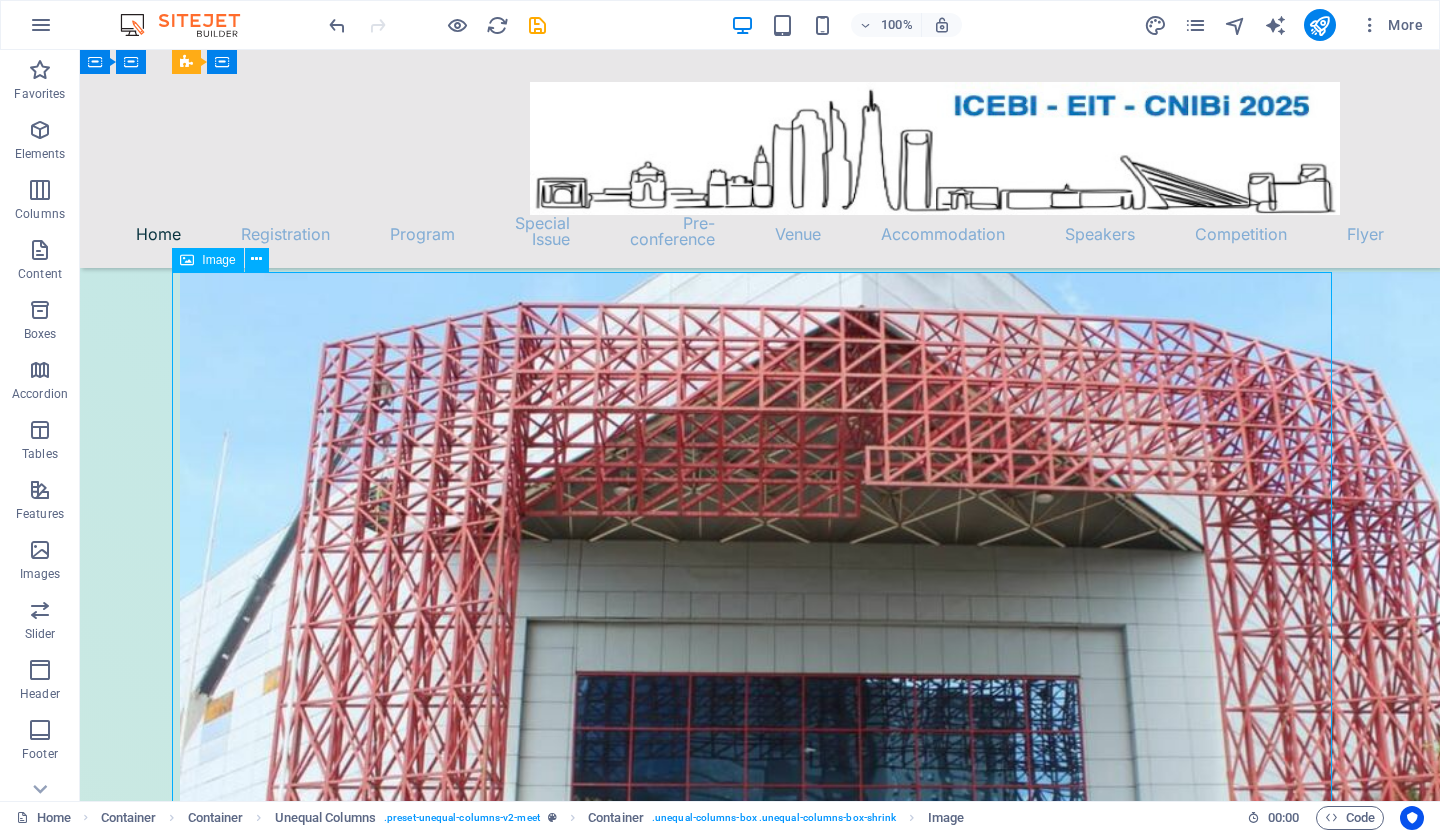 click at bounding box center (760, 730) 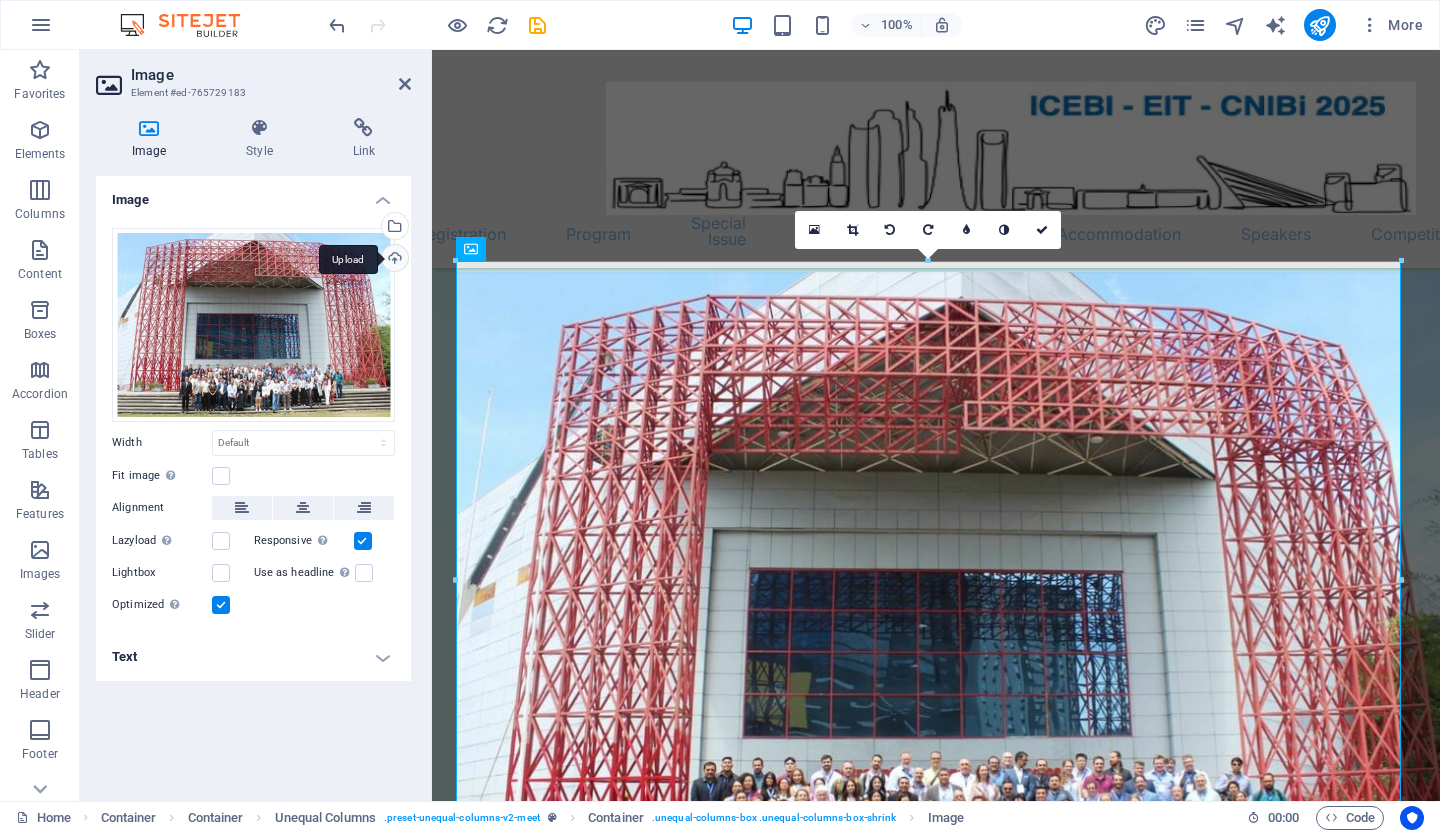 click on "Upload" at bounding box center [393, 260] 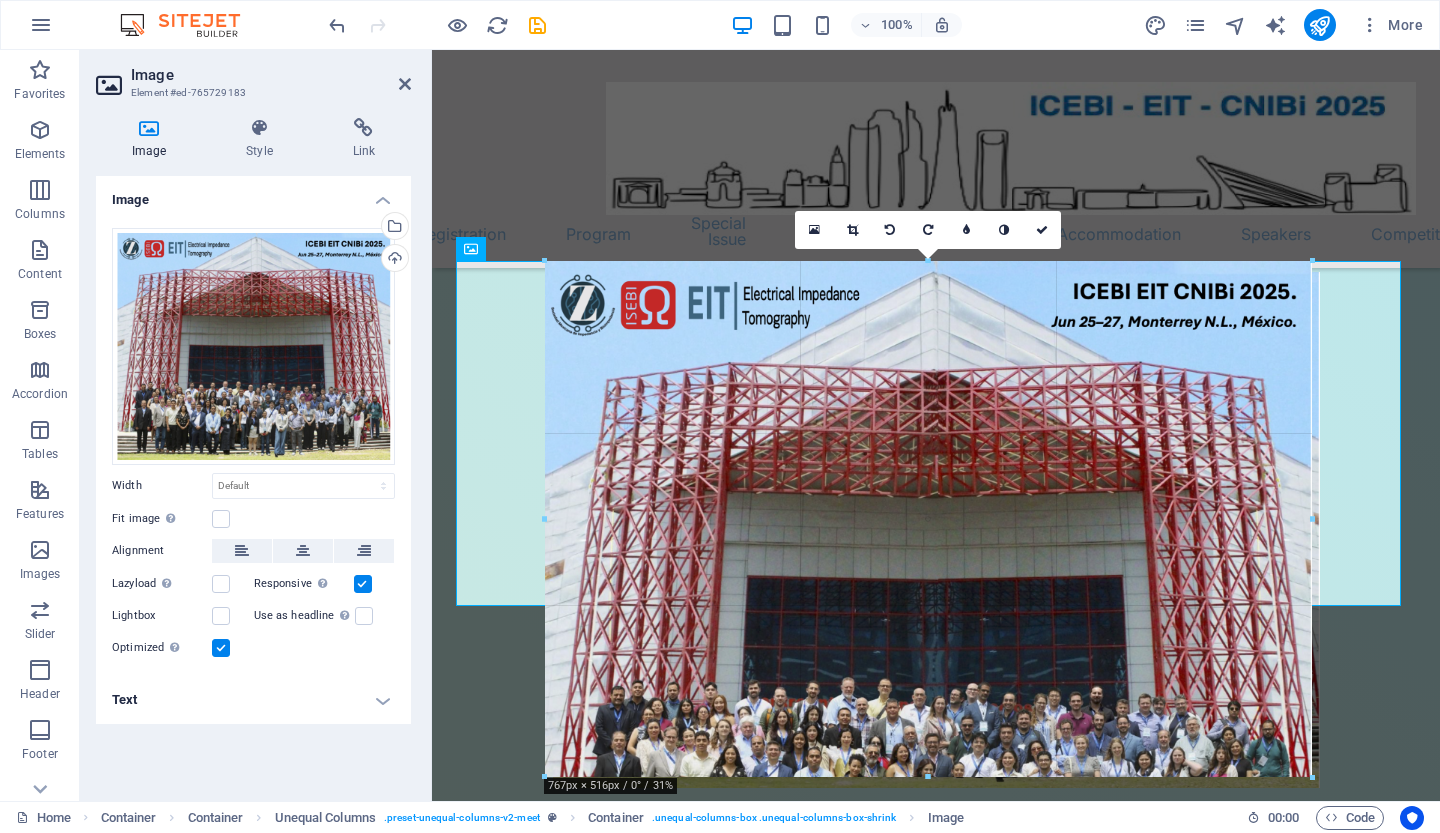 drag, startPoint x: 1184, startPoint y: 608, endPoint x: 1007, endPoint y: 732, distance: 216.1134 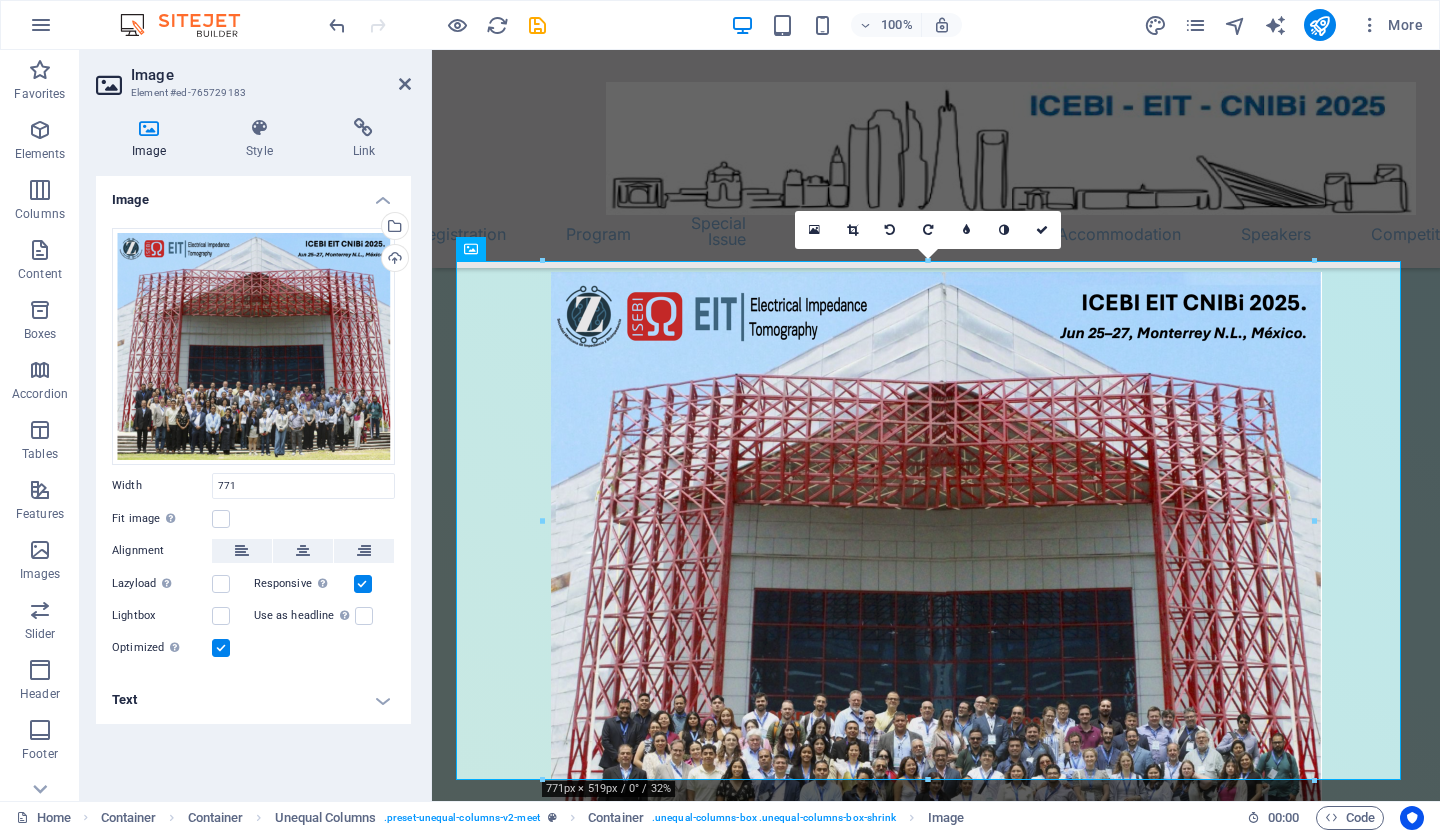 type on "771" 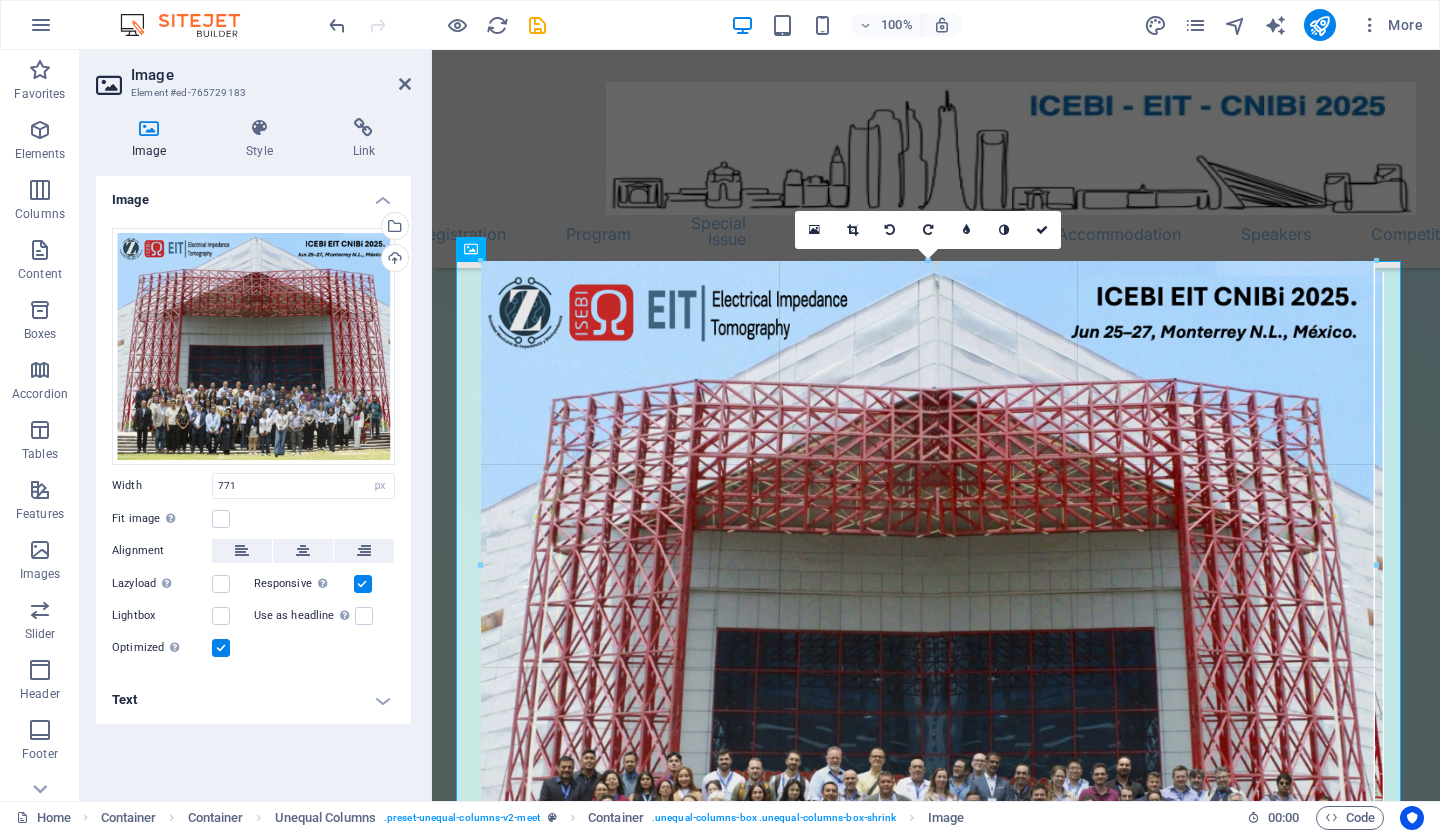 drag, startPoint x: 1312, startPoint y: 263, endPoint x: 1007, endPoint y: 169, distance: 319.1567 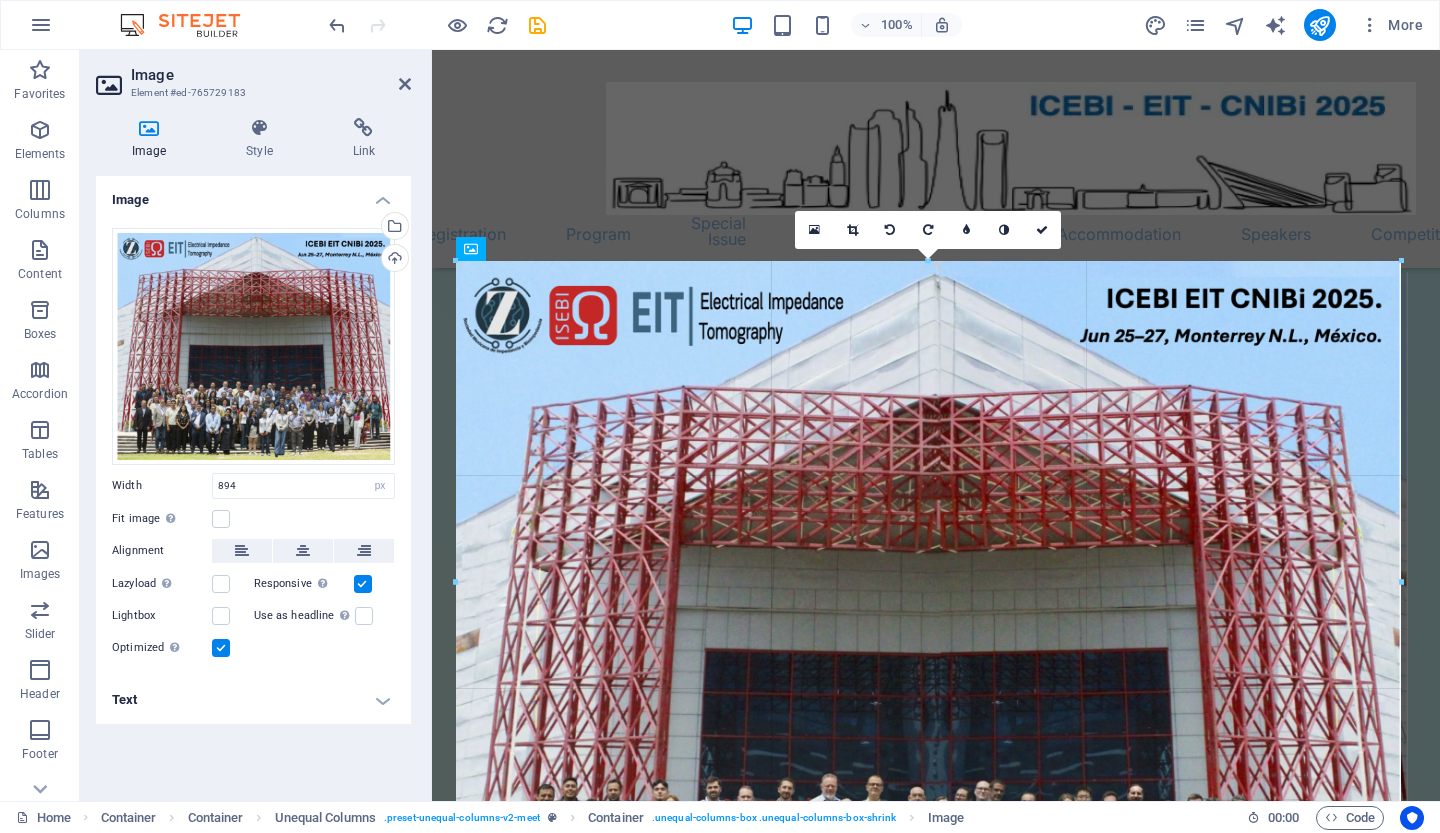 drag, startPoint x: 482, startPoint y: 263, endPoint x: 6, endPoint y: 186, distance: 482.1877 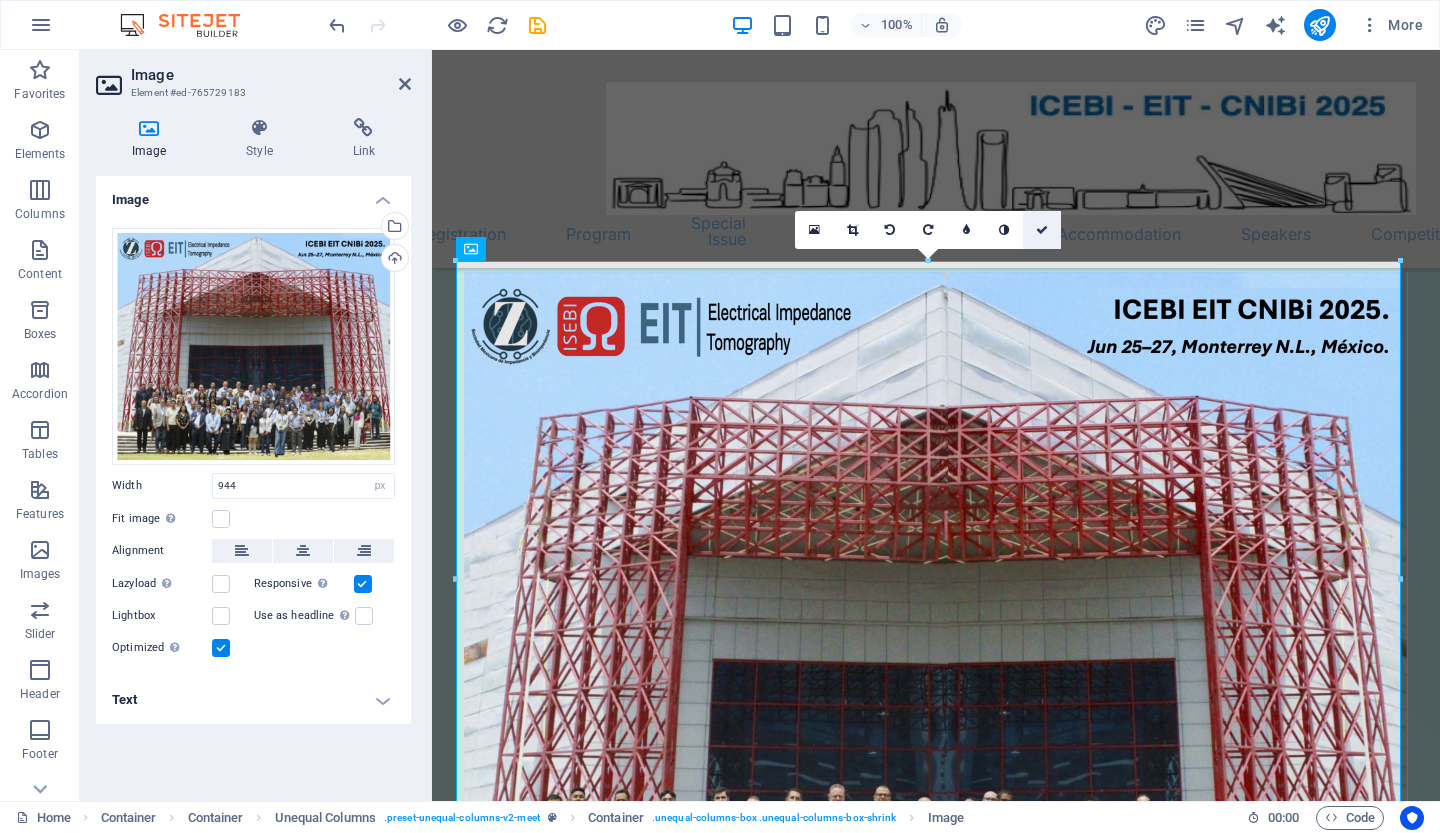 click at bounding box center [1042, 230] 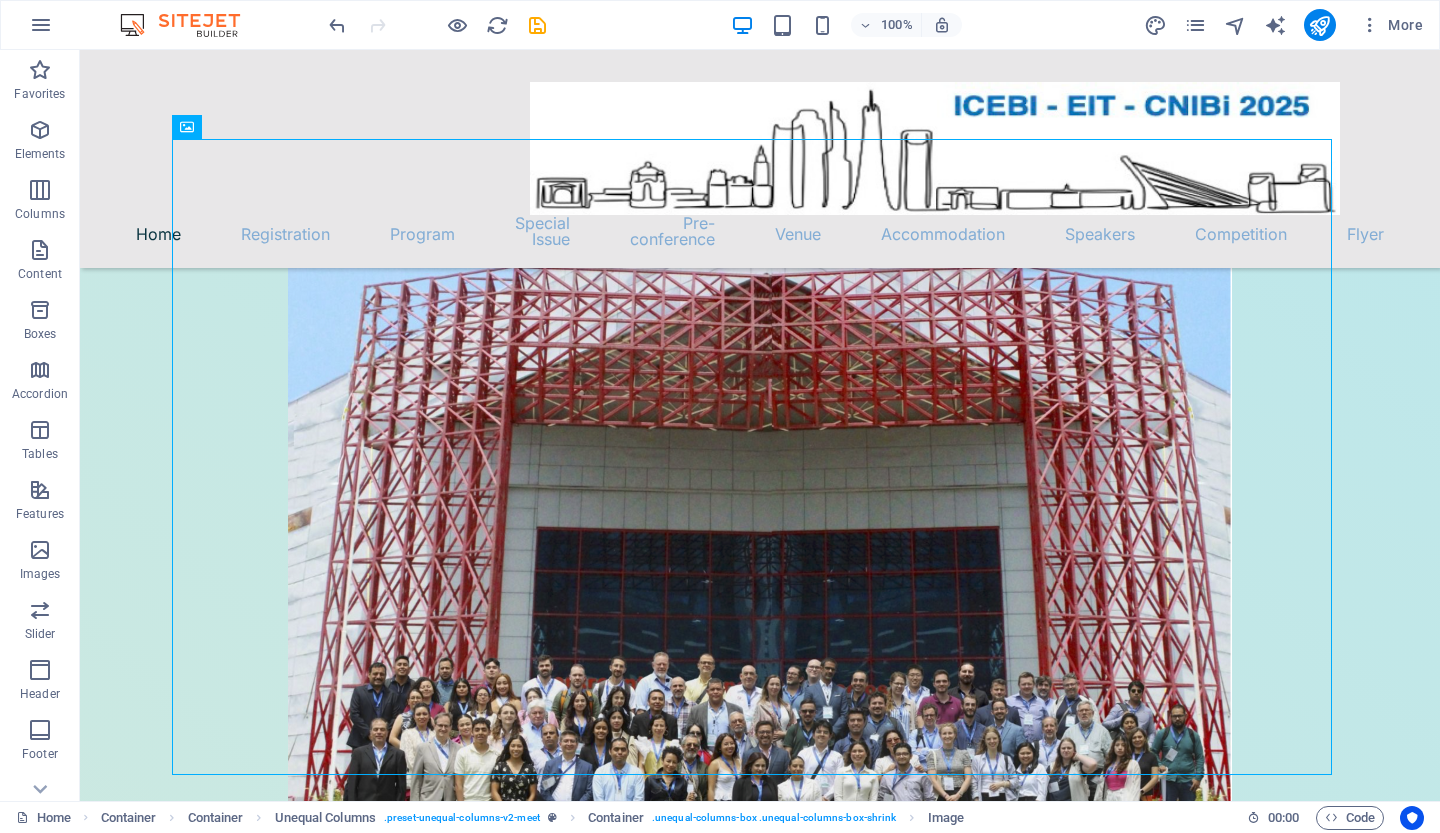 scroll, scrollTop: 1116, scrollLeft: 0, axis: vertical 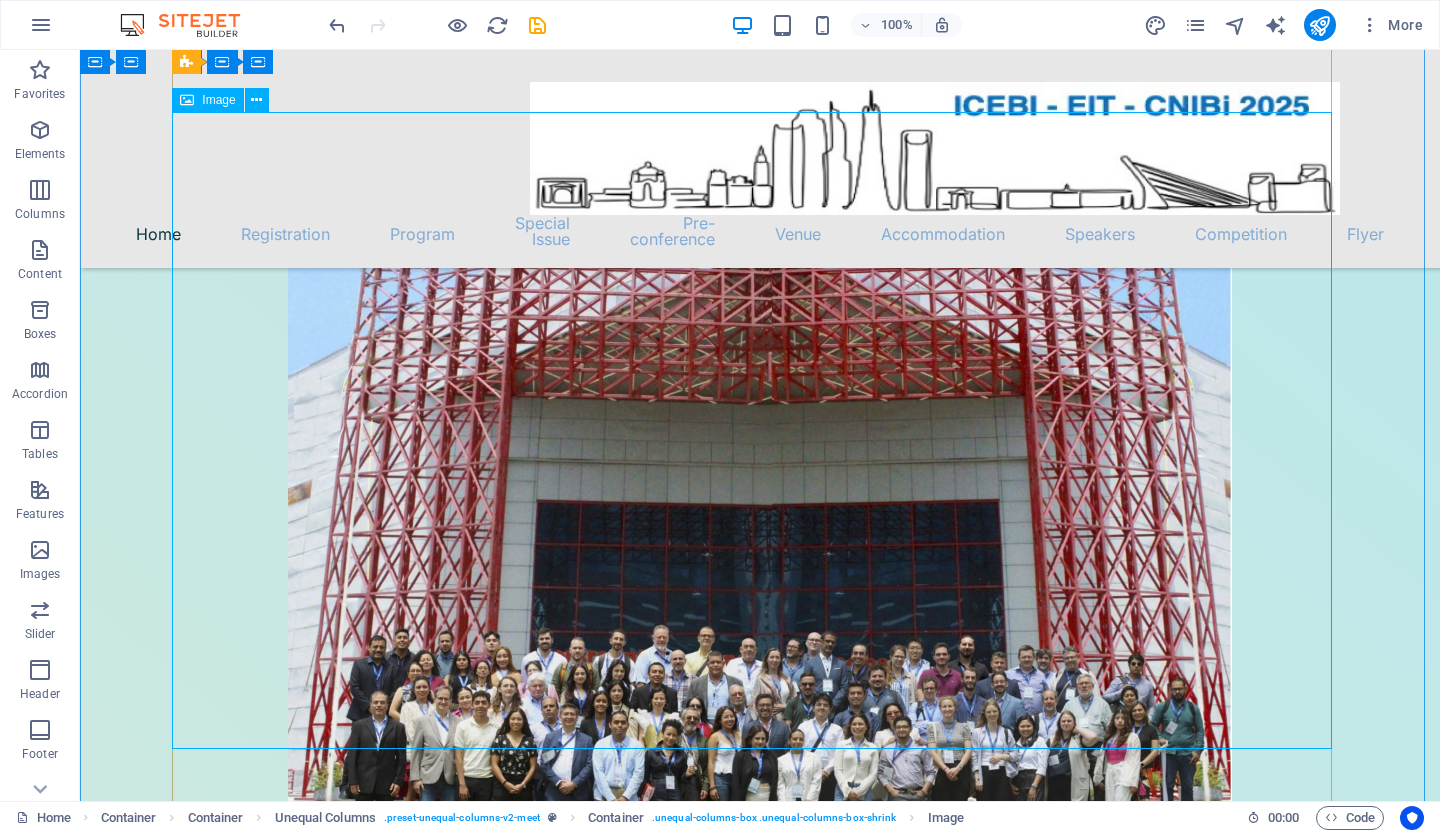 click at bounding box center [760, 506] 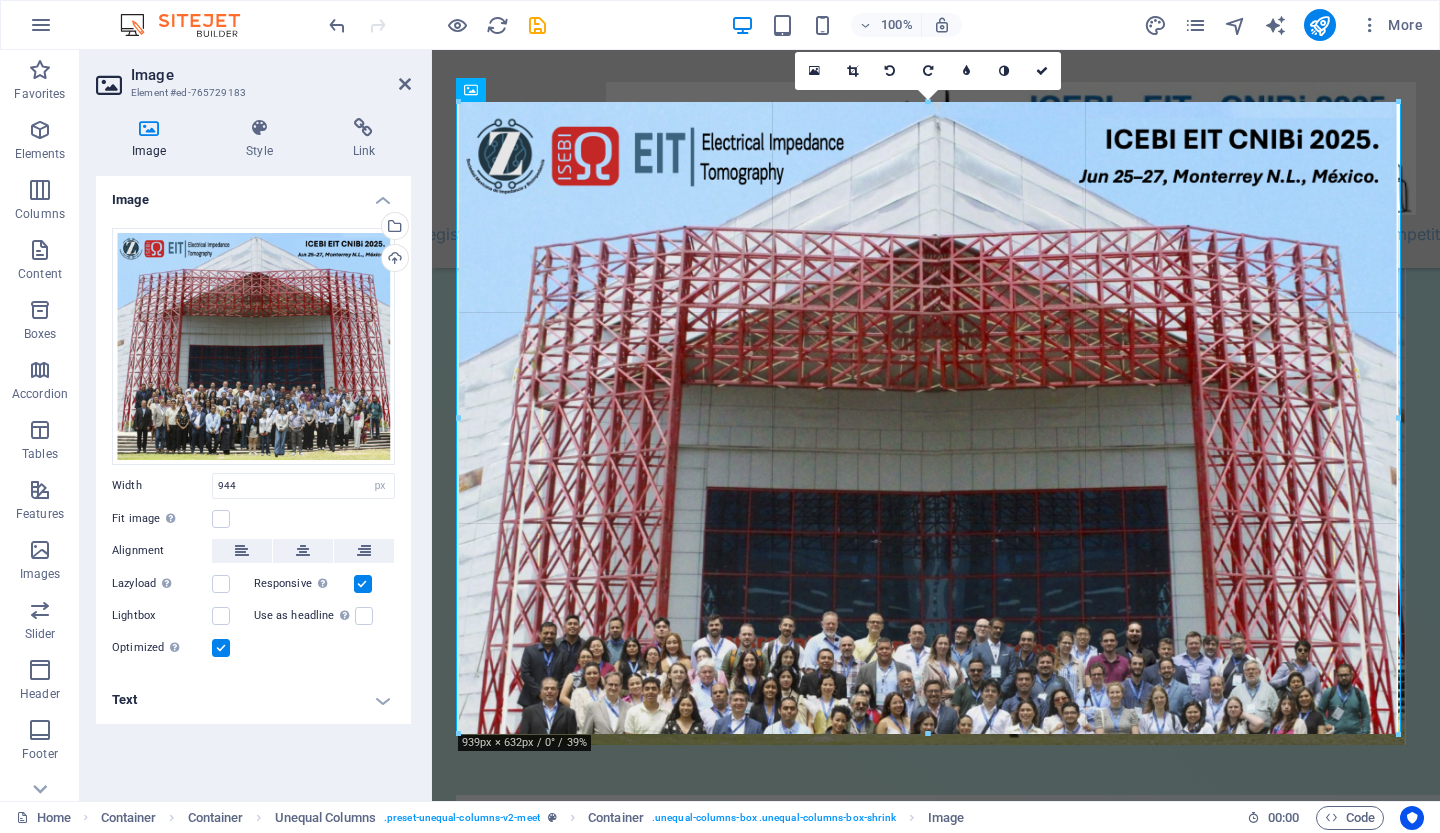 drag, startPoint x: 1400, startPoint y: 740, endPoint x: 1380, endPoint y: 736, distance: 20.396078 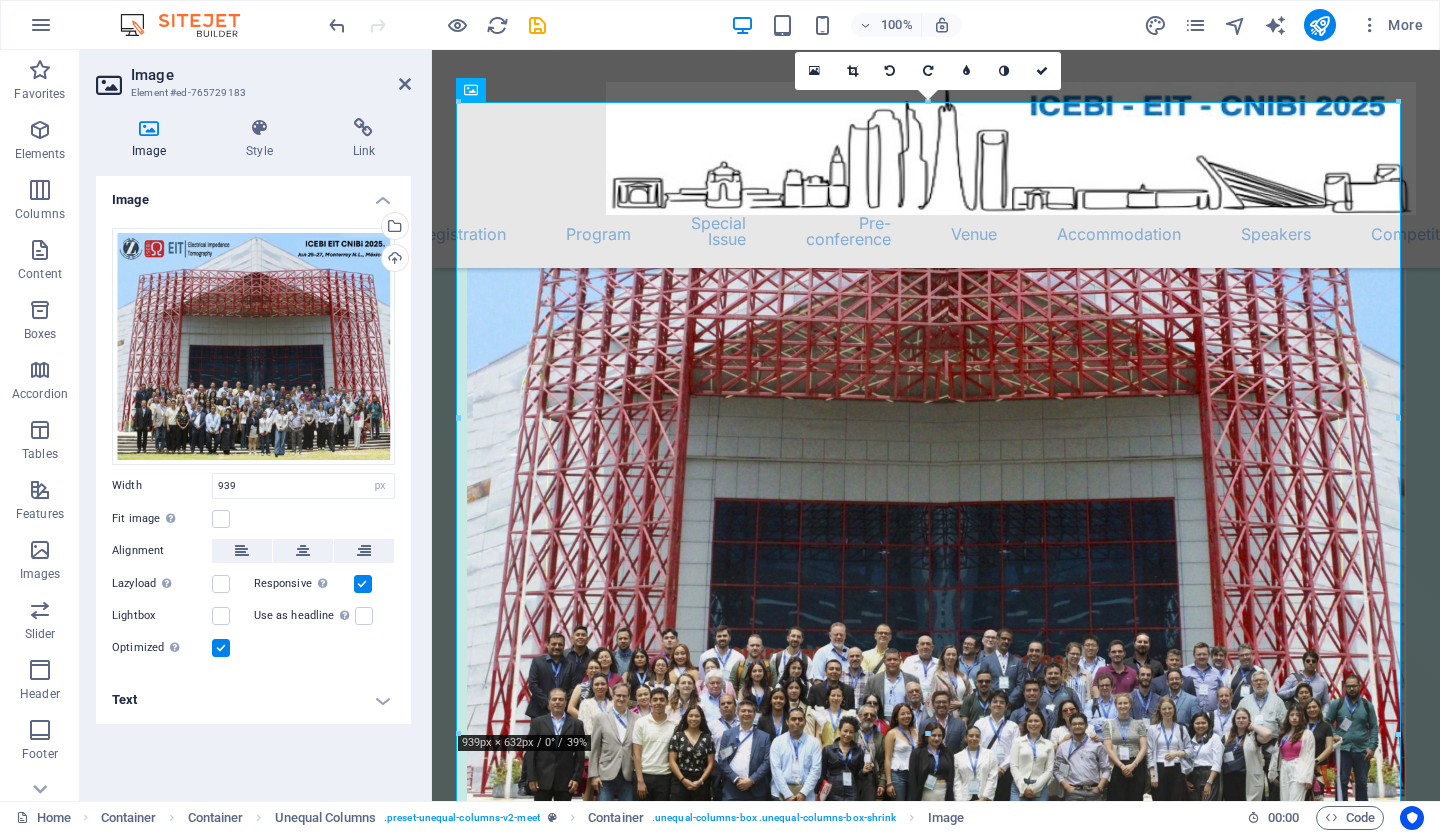 scroll, scrollTop: 1774, scrollLeft: 0, axis: vertical 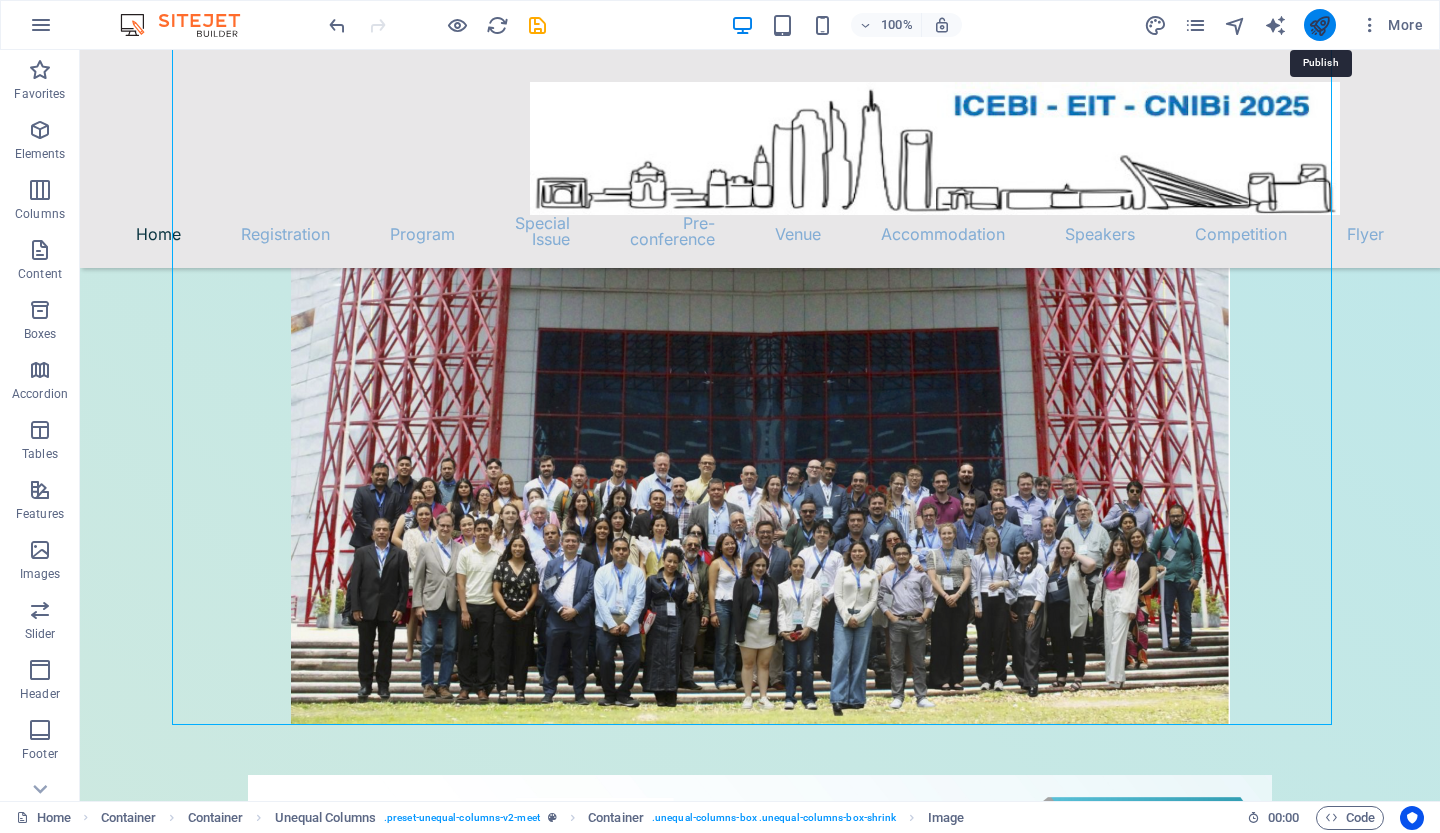 click at bounding box center [1319, 25] 